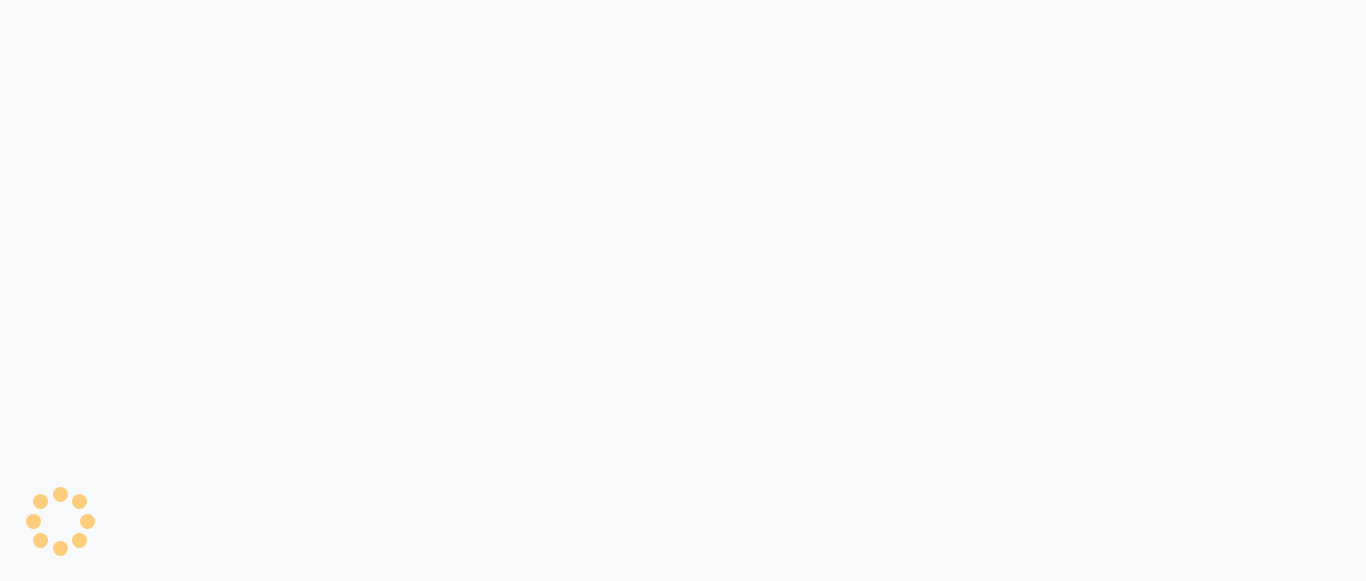 scroll, scrollTop: 0, scrollLeft: 0, axis: both 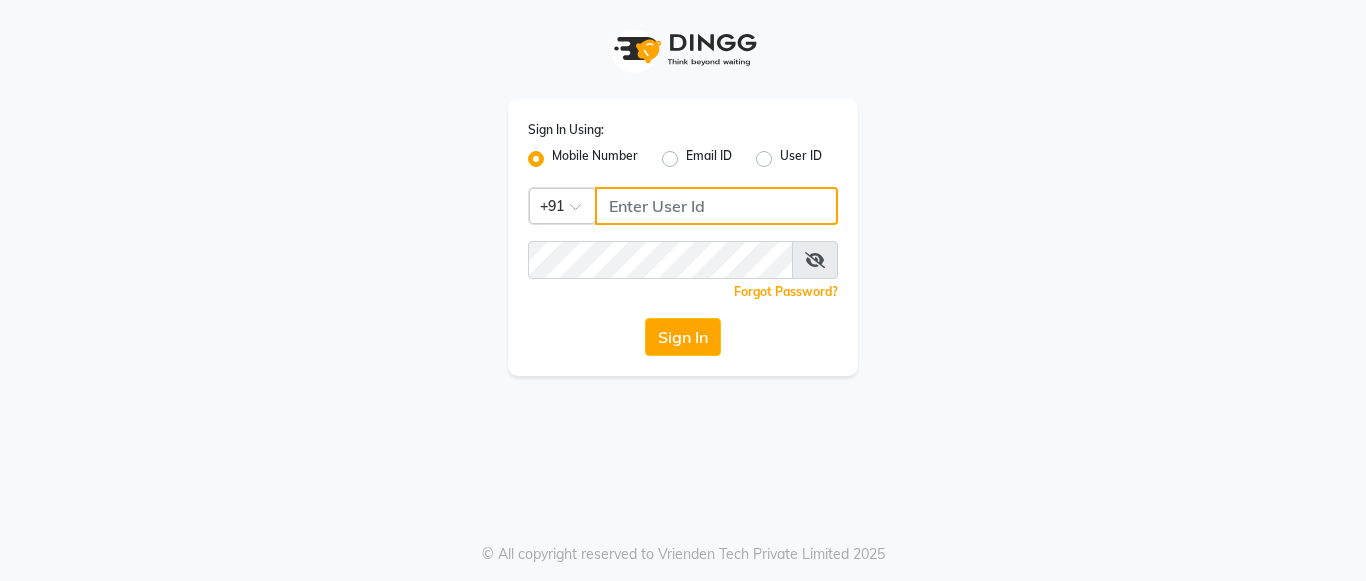 click 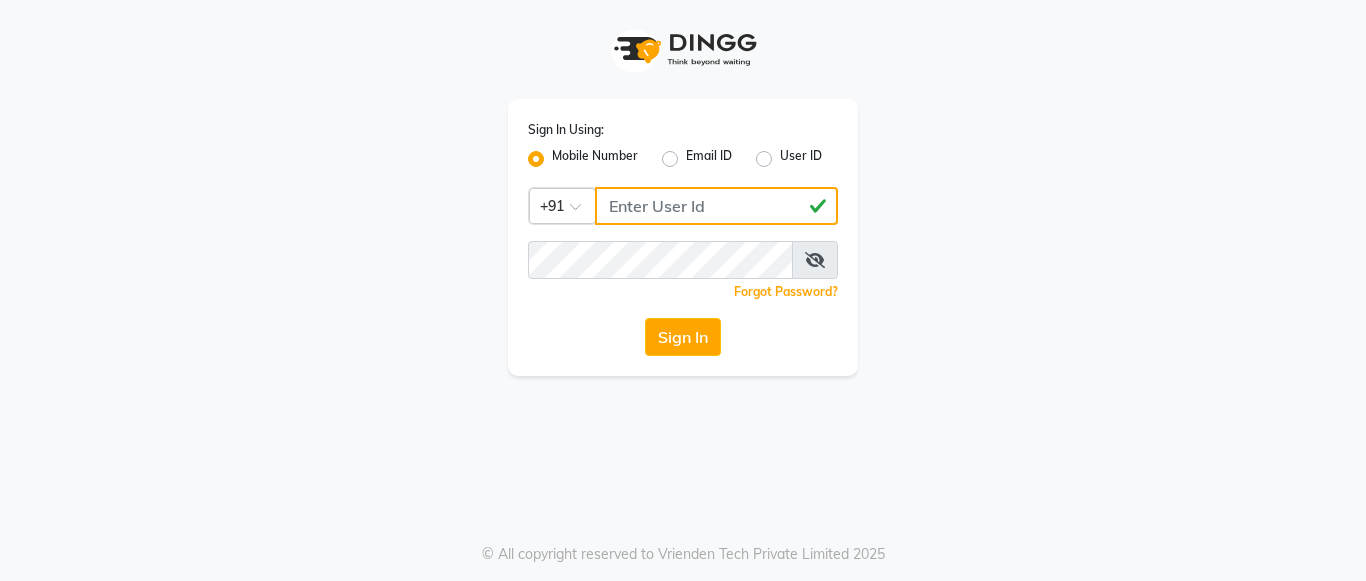 type on "[PHONE]" 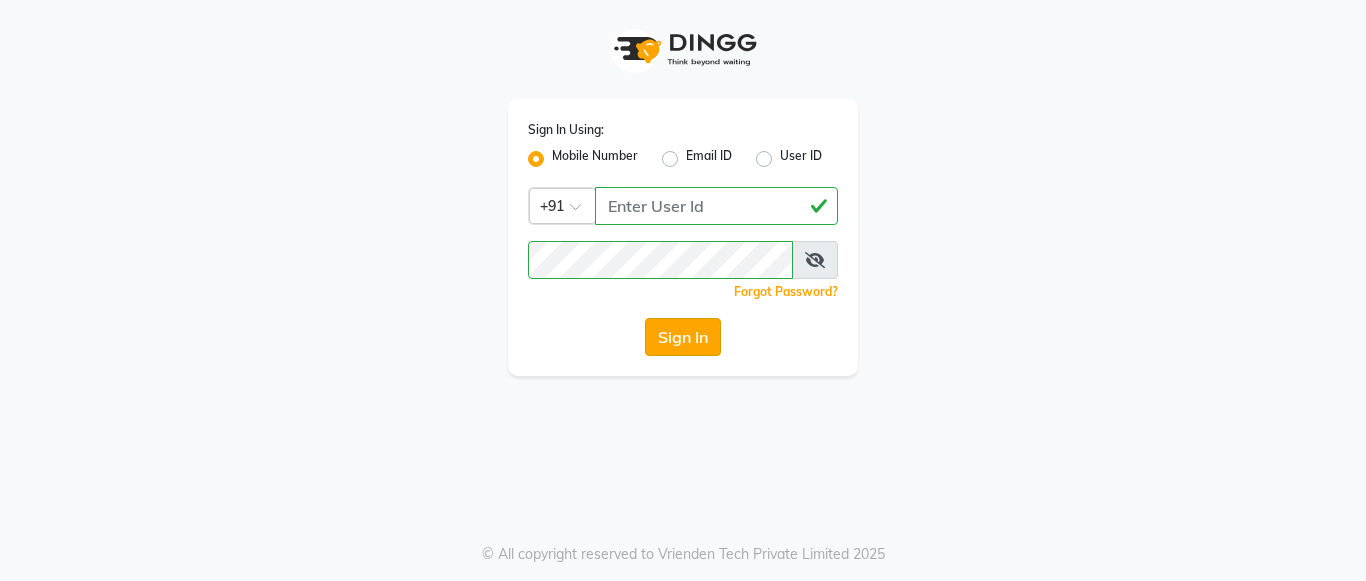 click on "Sign In" 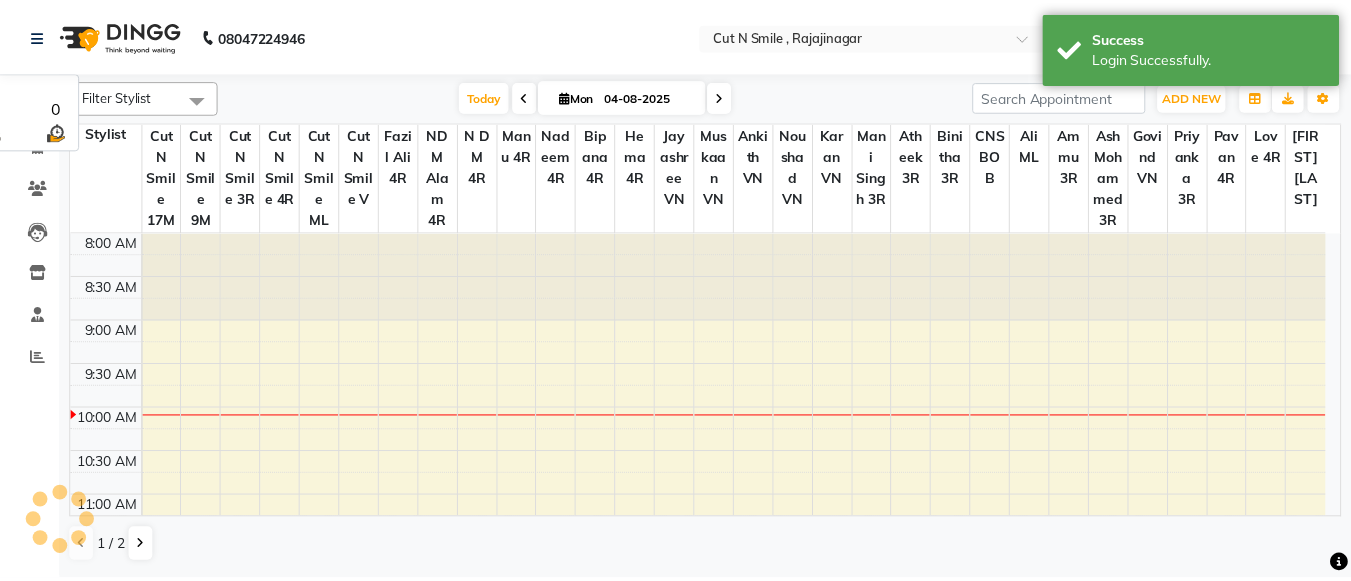 scroll, scrollTop: 0, scrollLeft: 0, axis: both 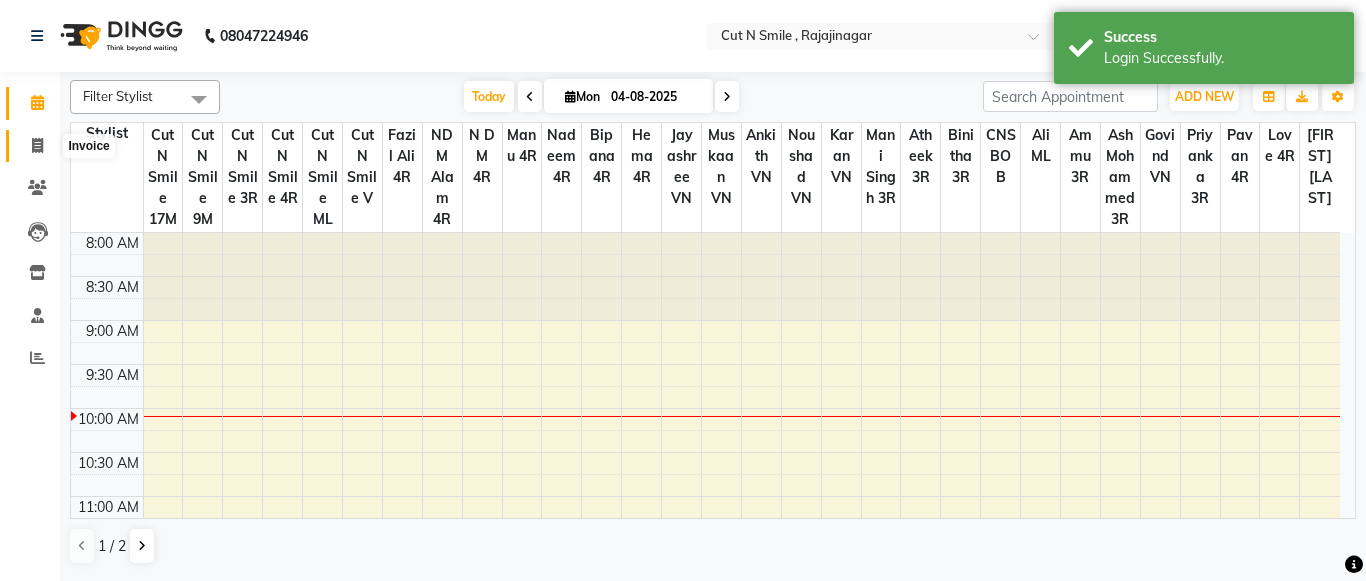 click 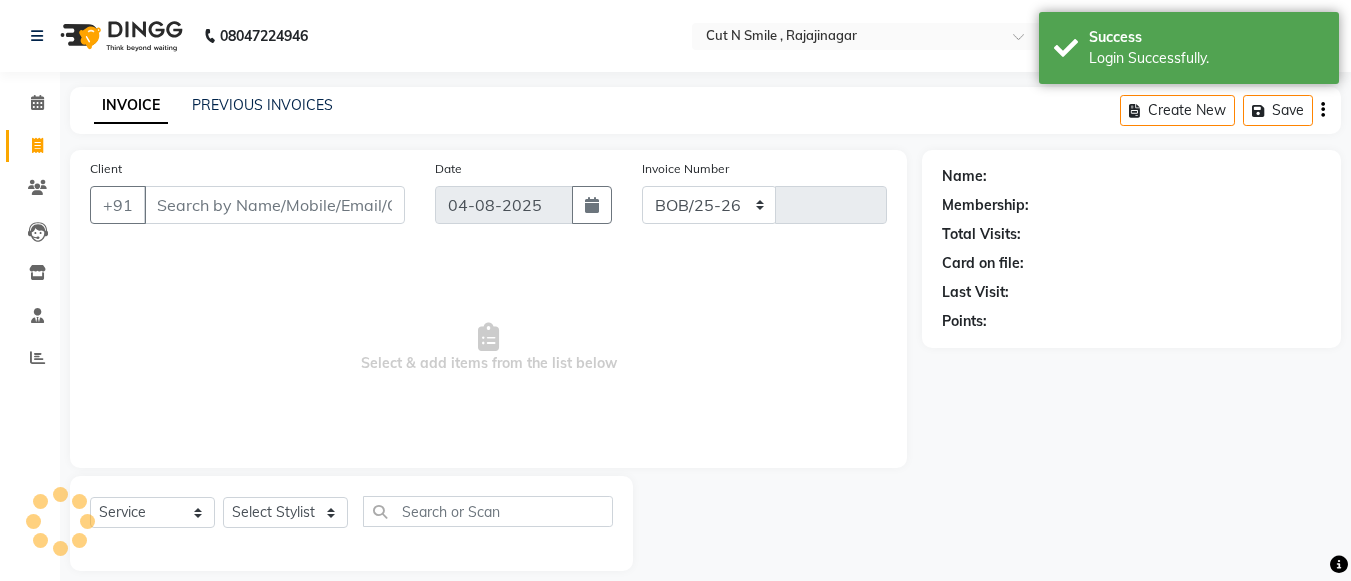 select on "7187" 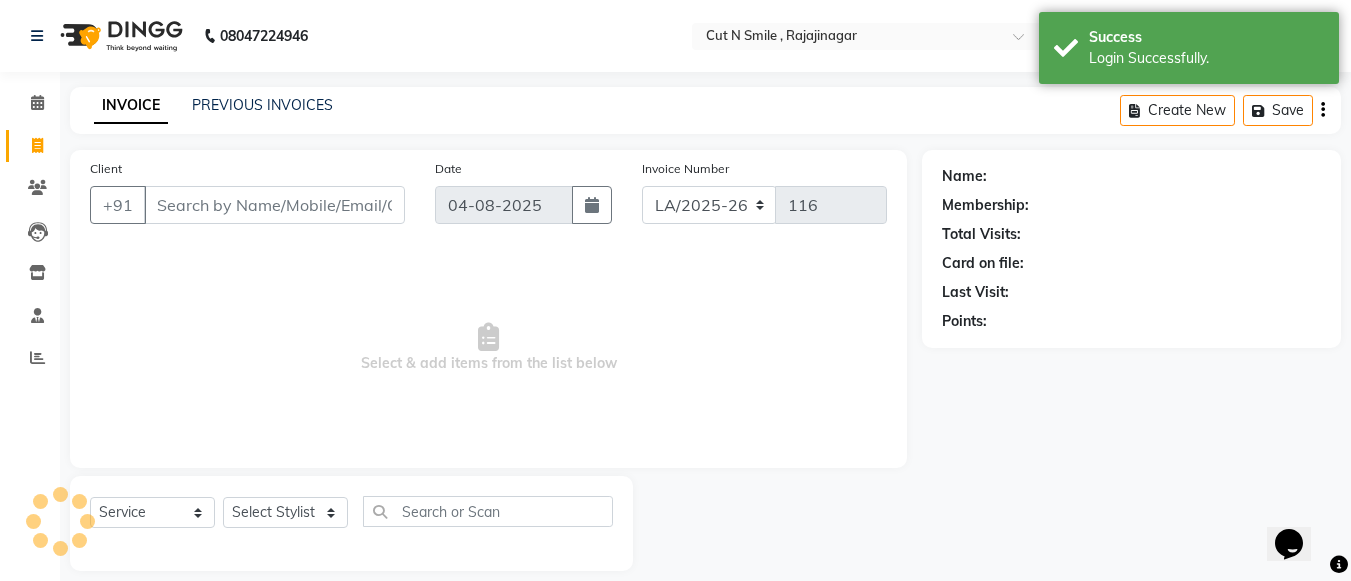 scroll, scrollTop: 0, scrollLeft: 0, axis: both 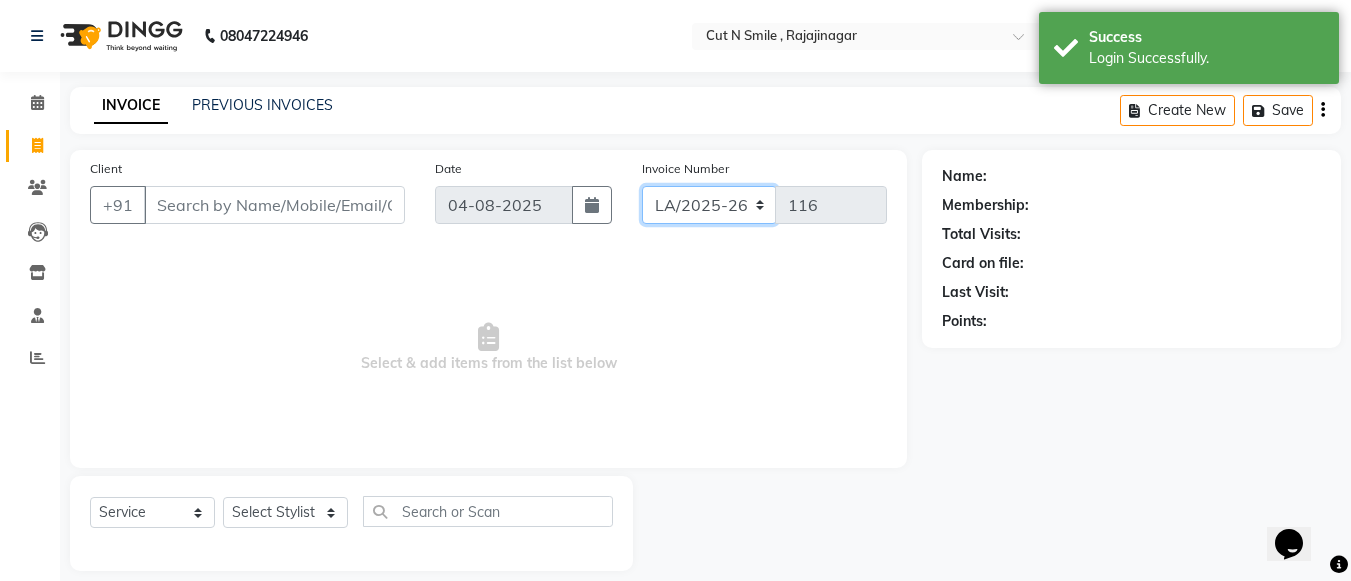 click on "BOB/25-26 LA/2025-26 SH/25 CH/25 SA/25" 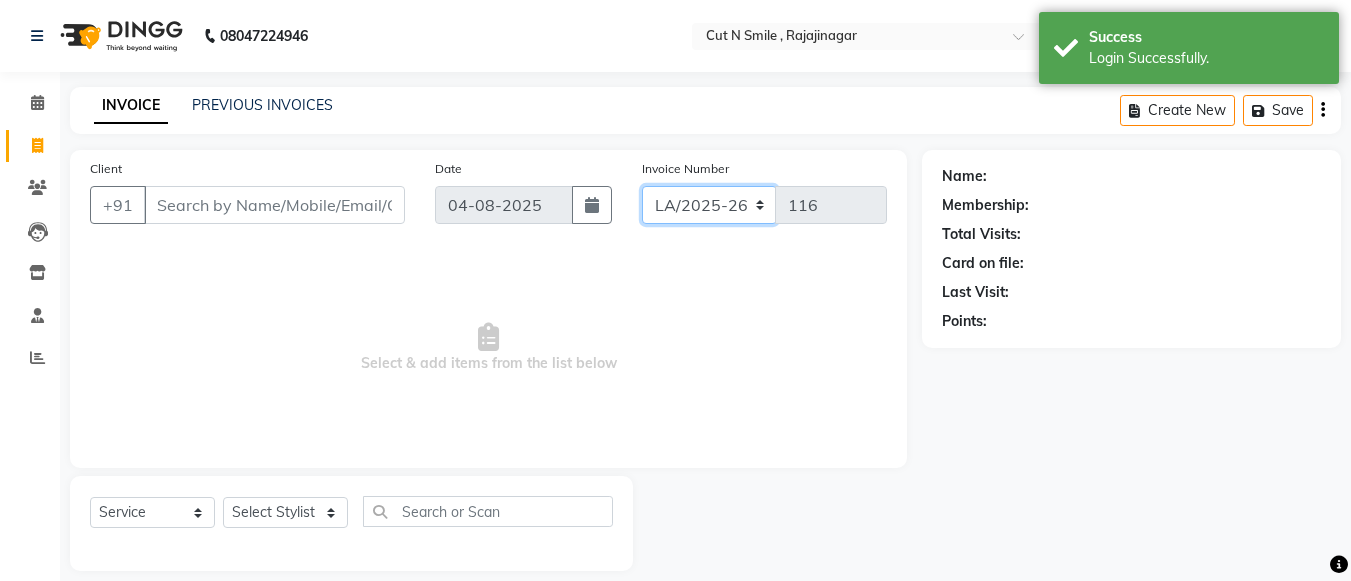 select on "8154" 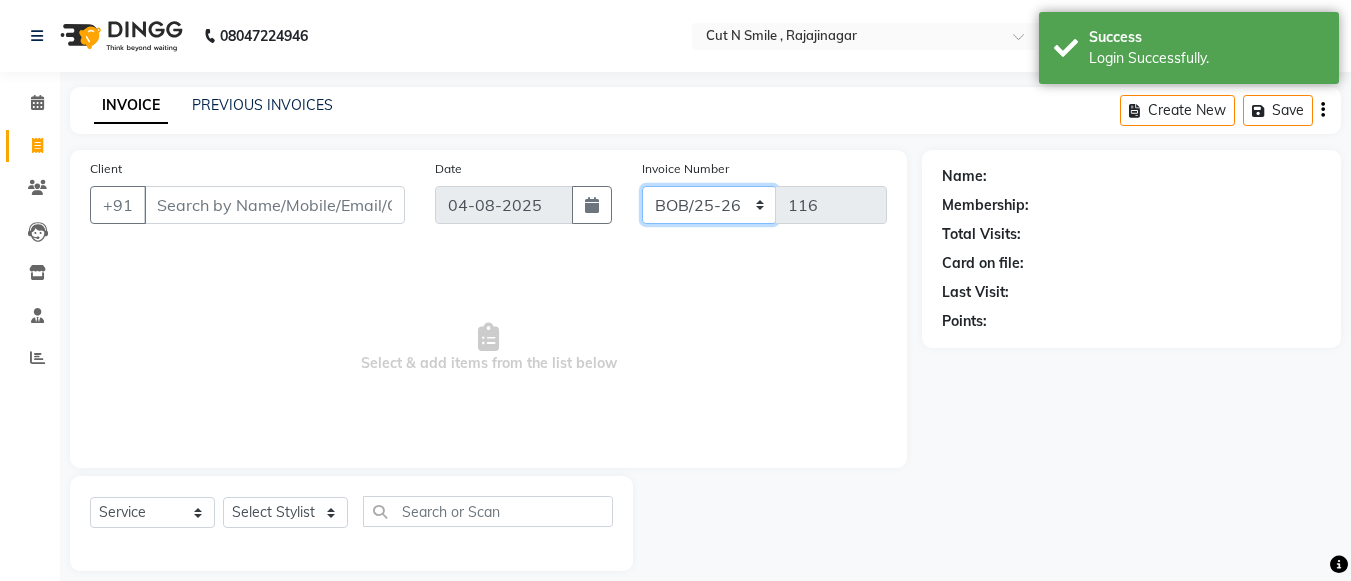 click on "BOB/25-26 LA/2025-26 SH/25 CH/25 SA/25" 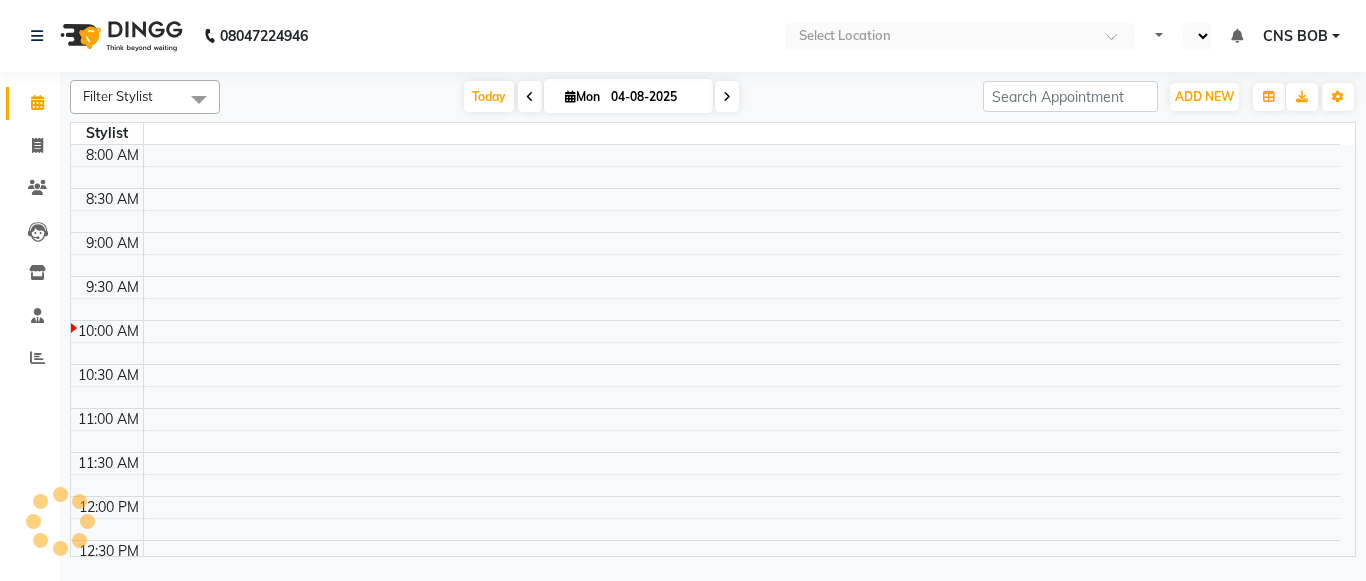 scroll, scrollTop: 0, scrollLeft: 0, axis: both 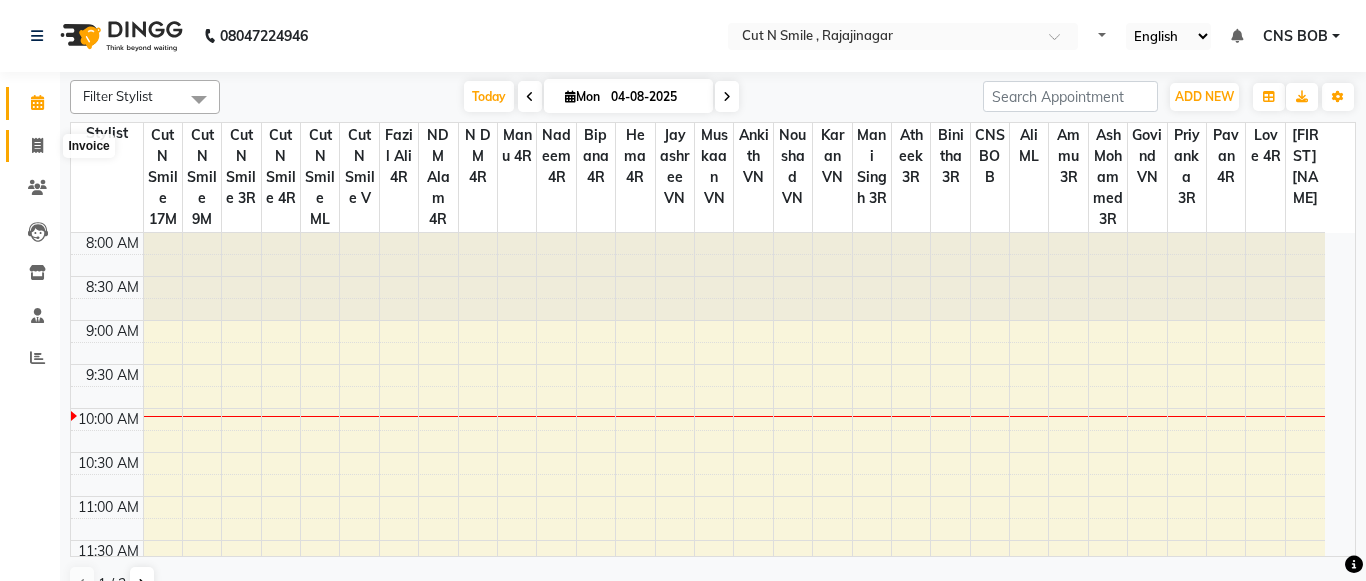select on "en" 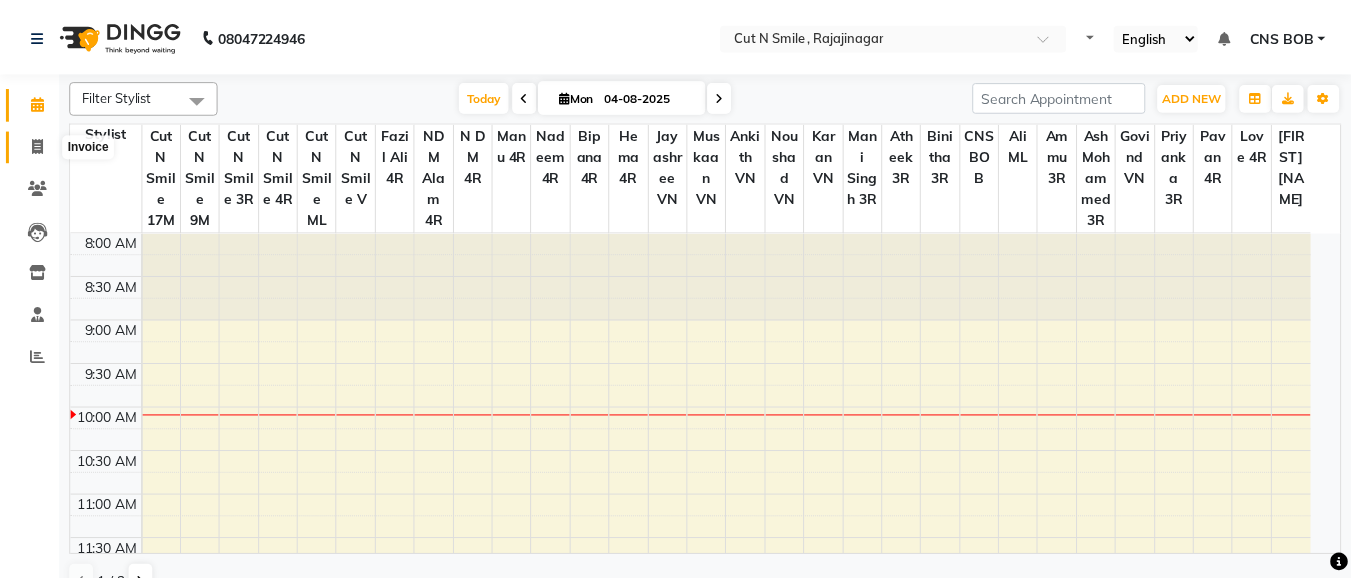 scroll, scrollTop: 0, scrollLeft: 0, axis: both 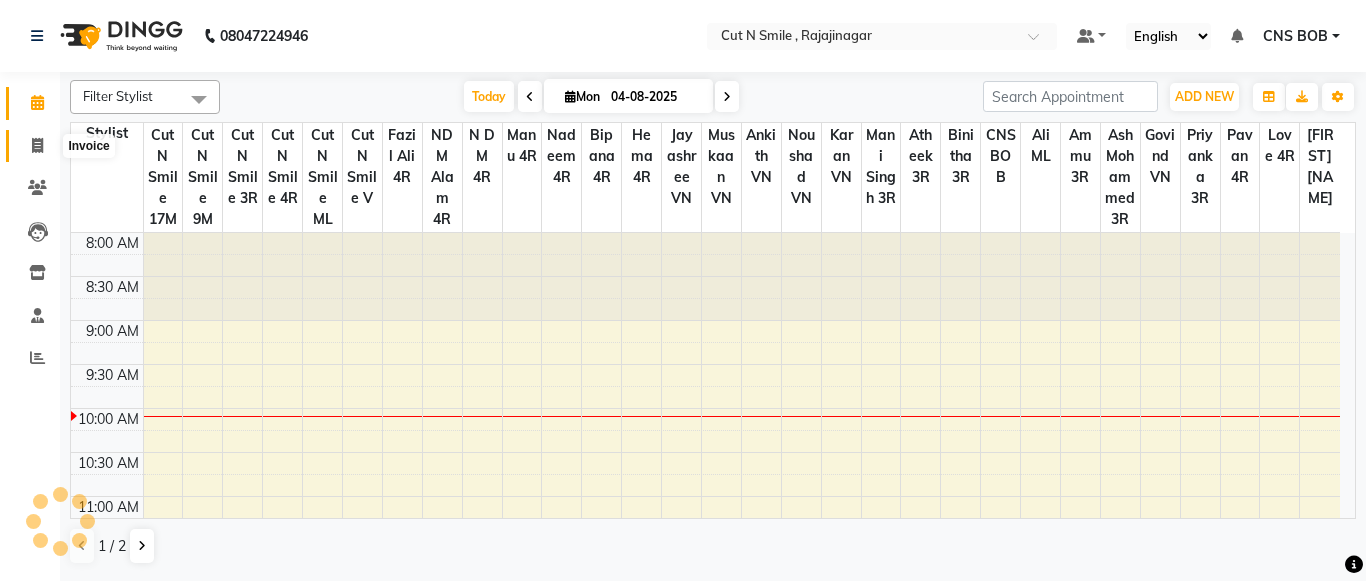 click 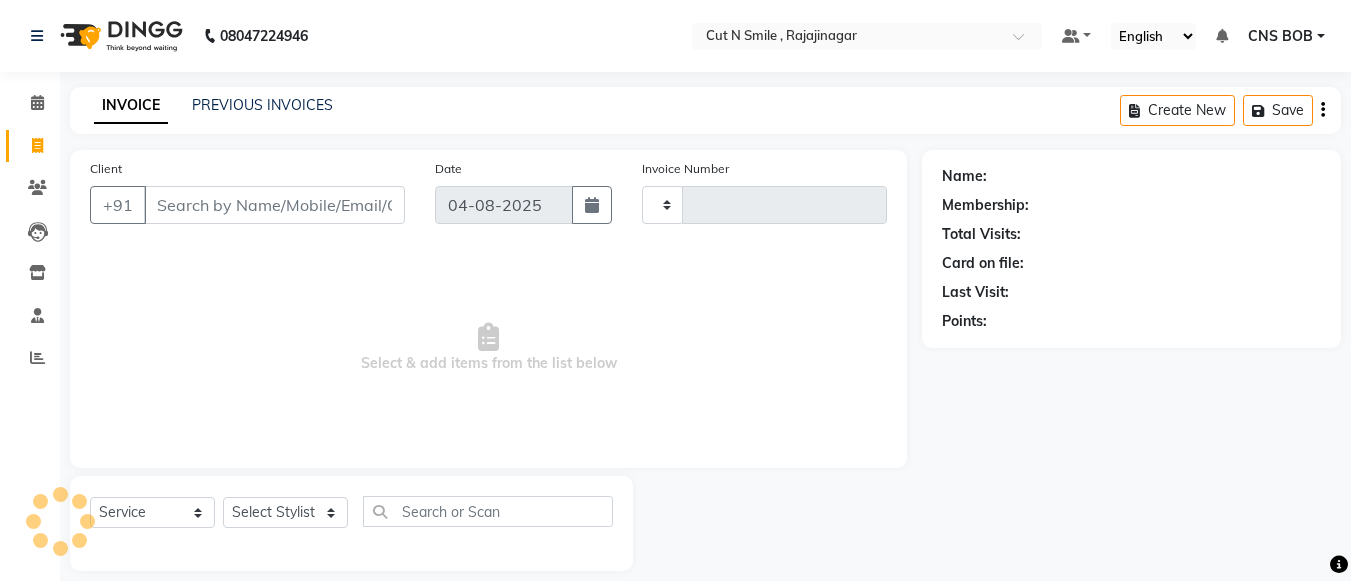 type on "116" 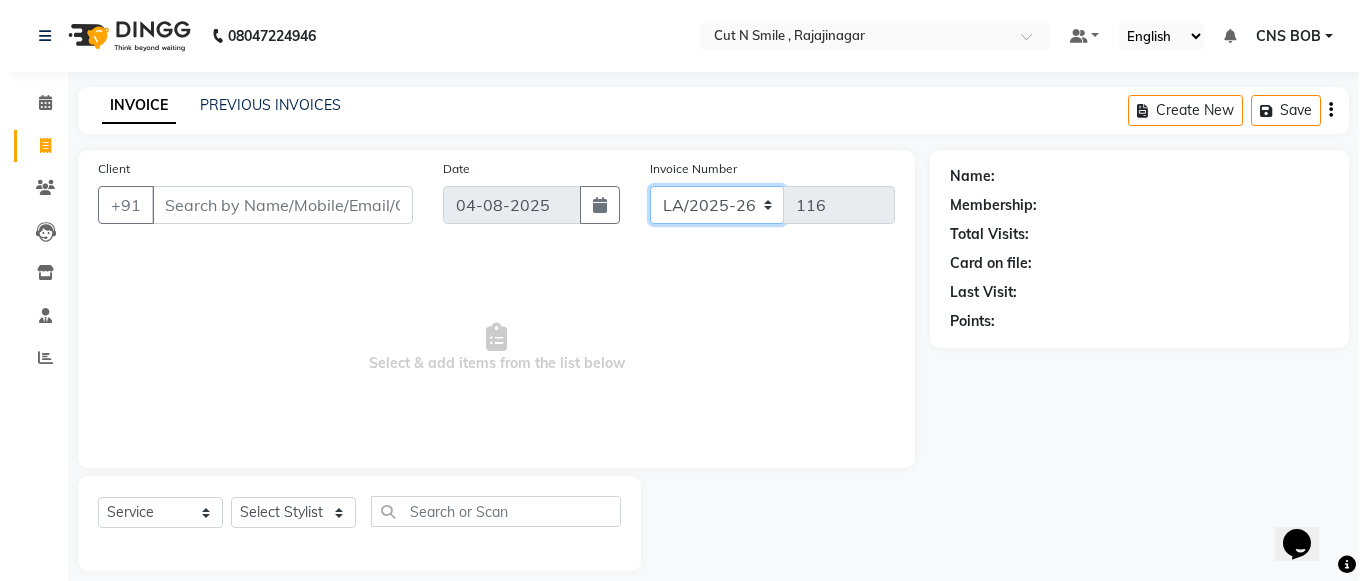 scroll, scrollTop: 0, scrollLeft: 0, axis: both 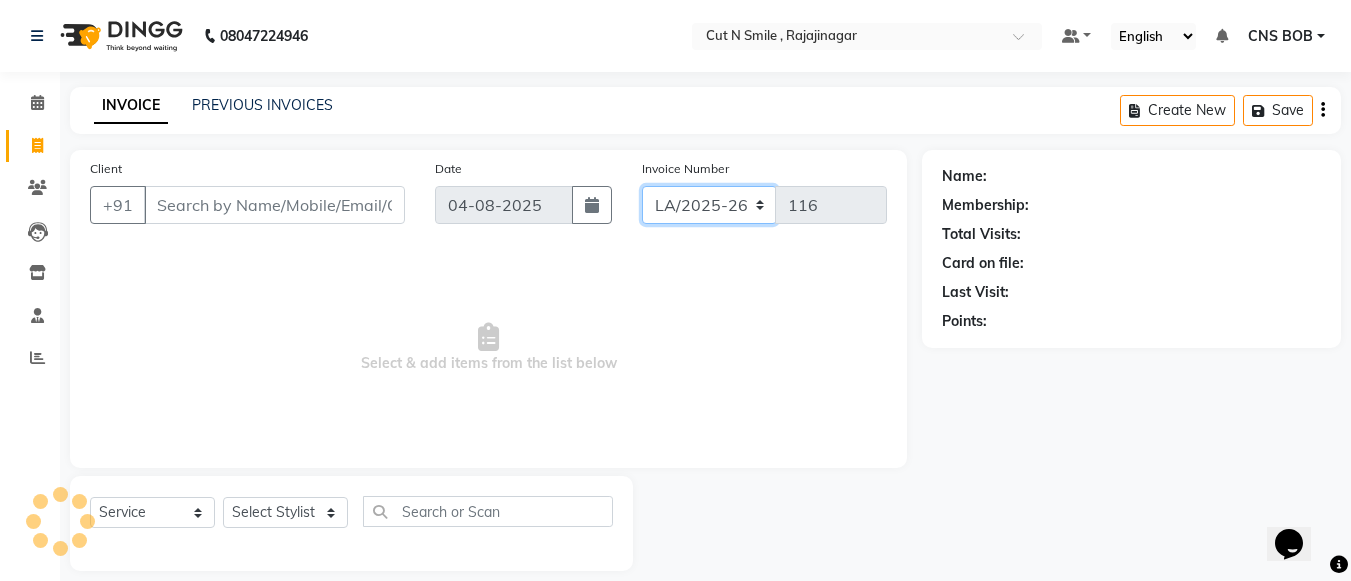 drag, startPoint x: 705, startPoint y: 199, endPoint x: 709, endPoint y: 231, distance: 32.24903 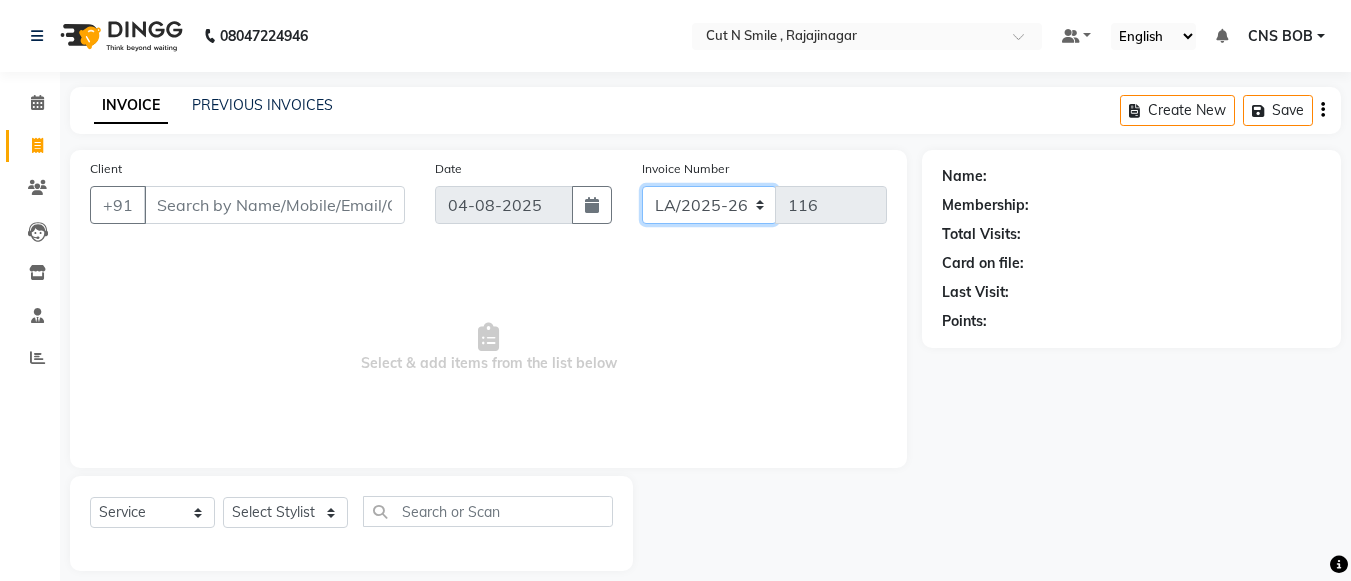 select on "8154" 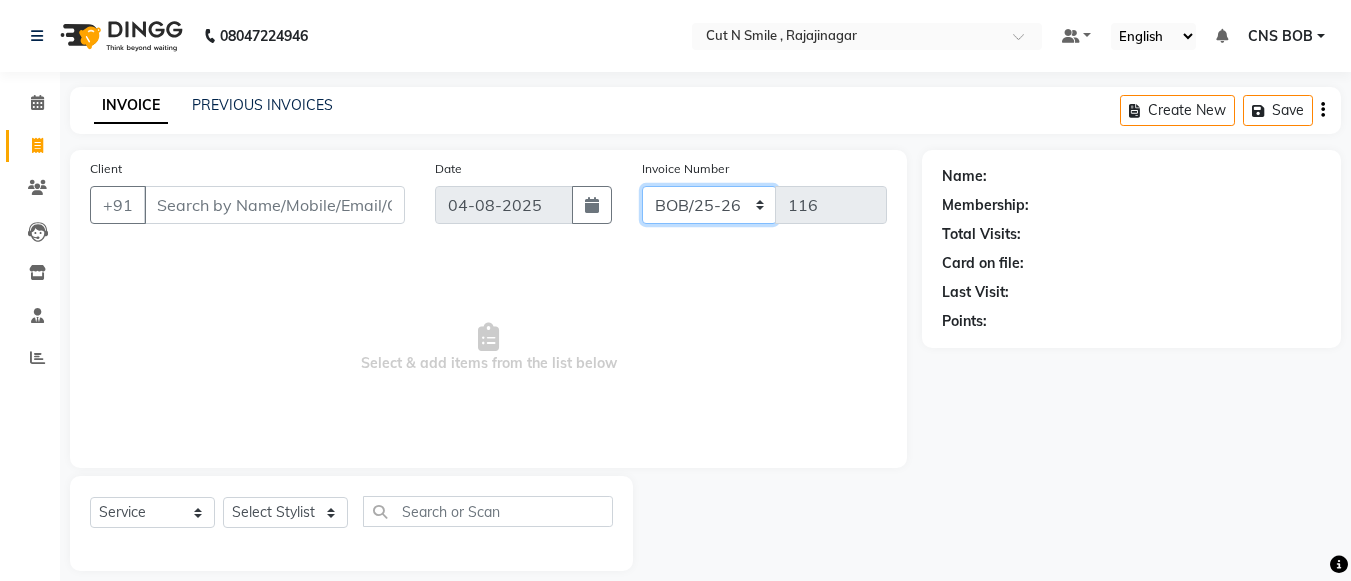 click on "BOB/25-26 LA/2025-26 SH/25 CH/25 SA/25" 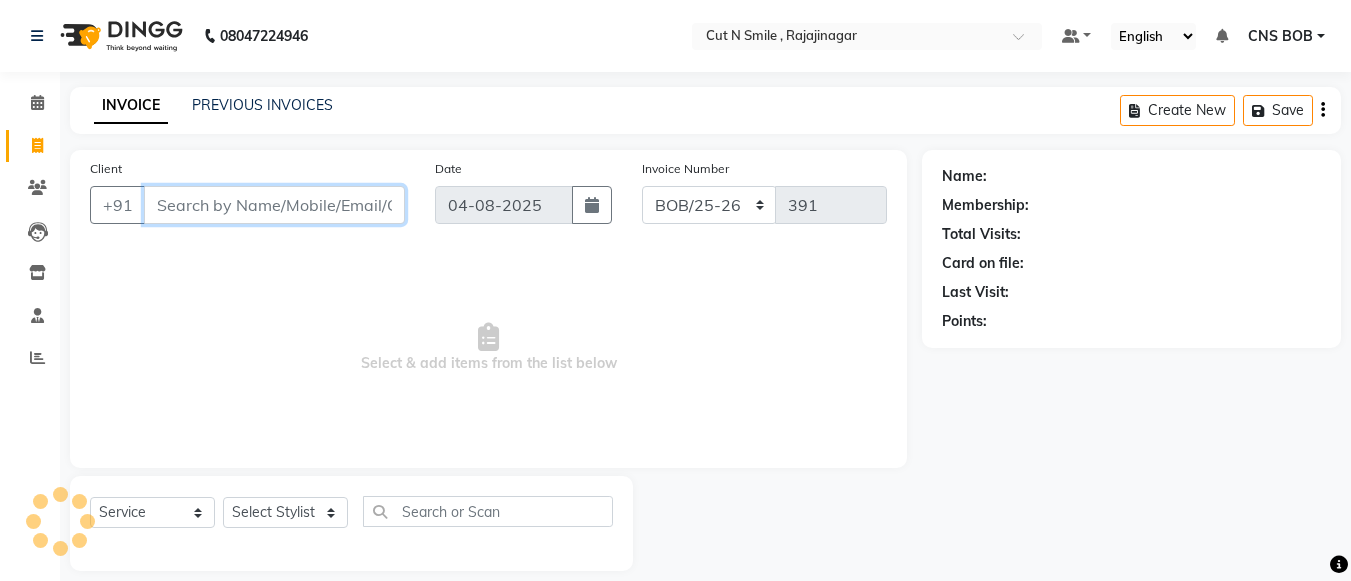 click on "Client" at bounding box center (274, 205) 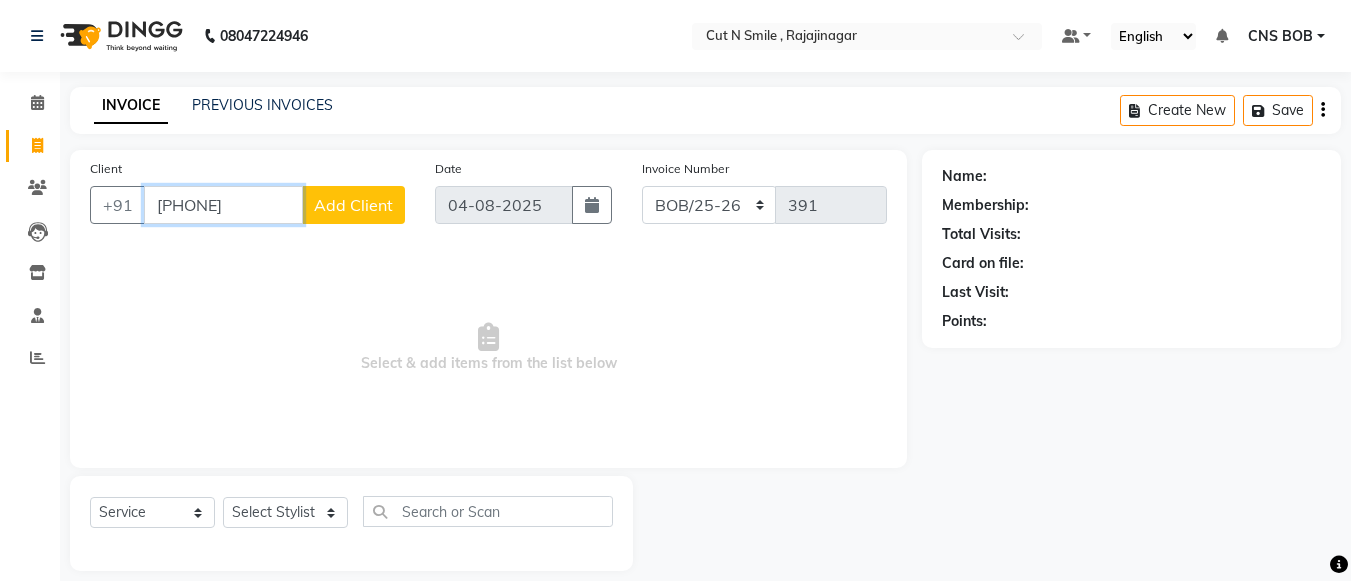 type on "[PHONE]" 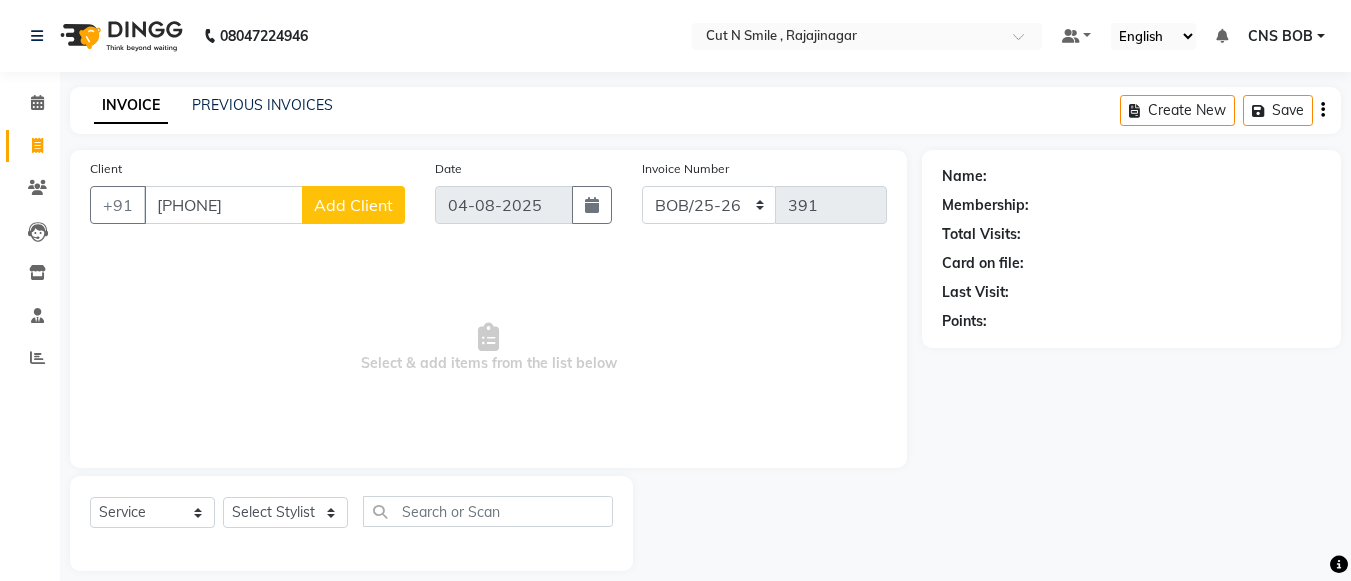 click on "Add Client" 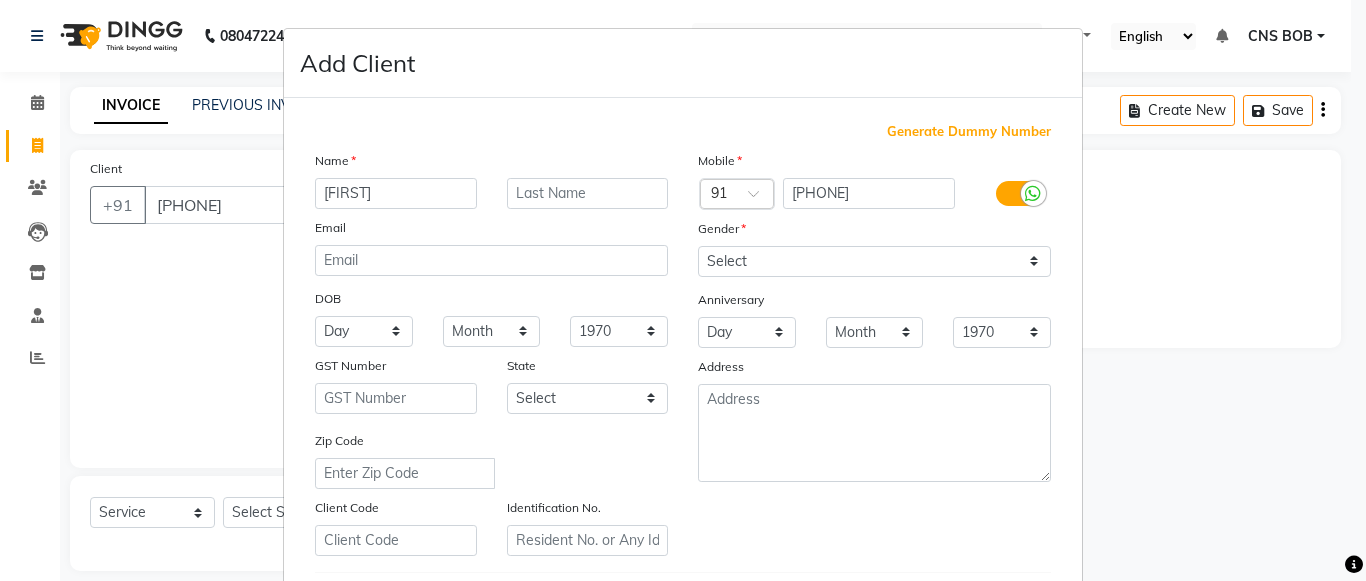 type on "[FIRST]" 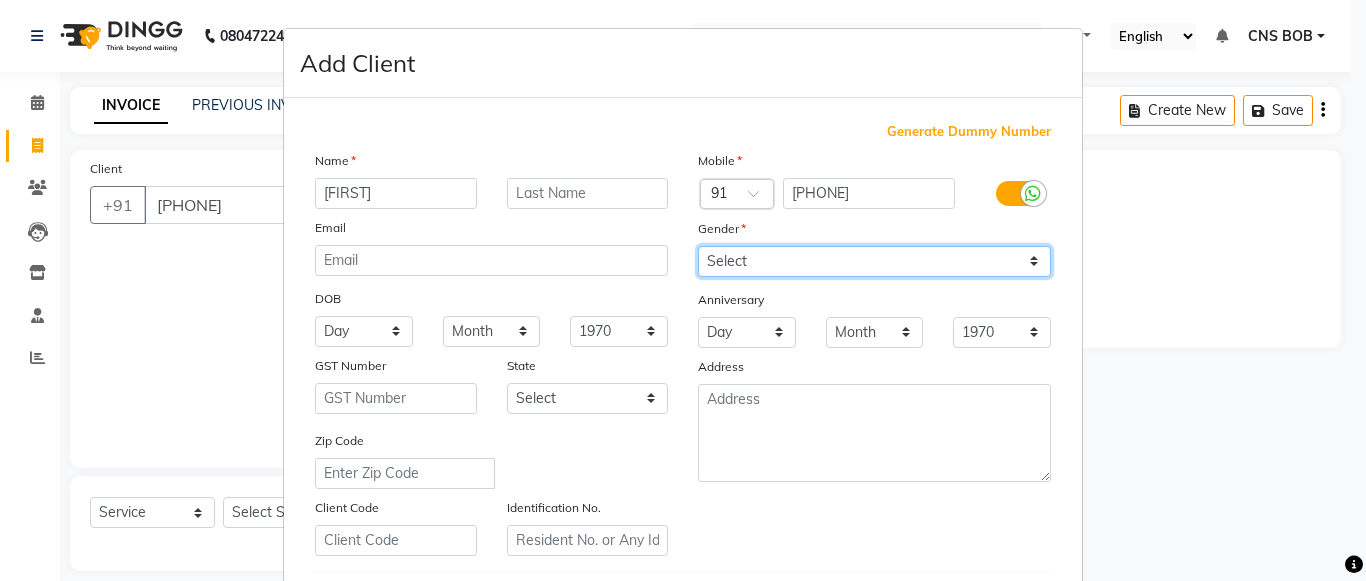click on "Select Male Female Other Prefer Not To Say" at bounding box center [874, 261] 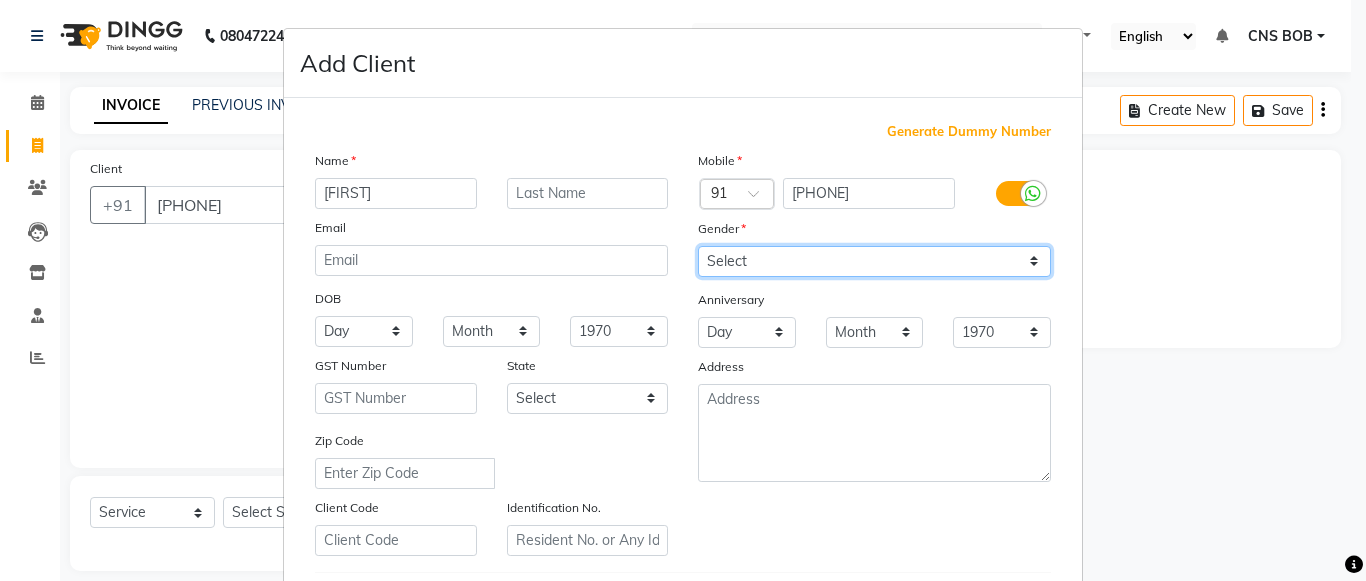 select on "male" 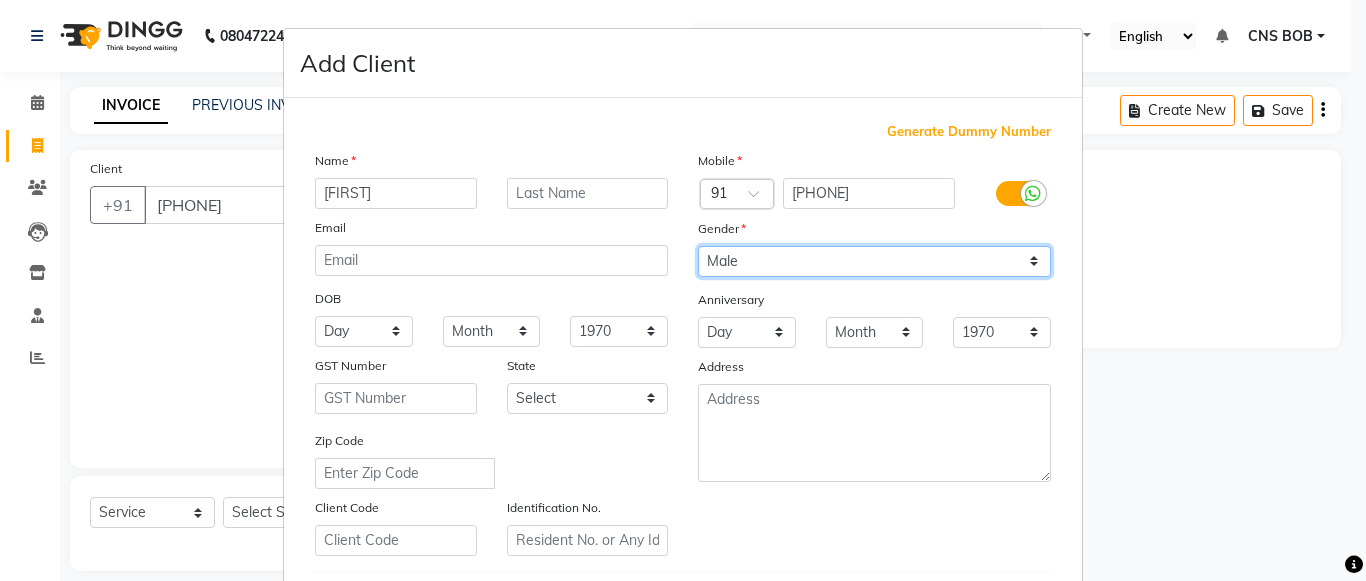 click on "Select Male Female Other Prefer Not To Say" at bounding box center [874, 261] 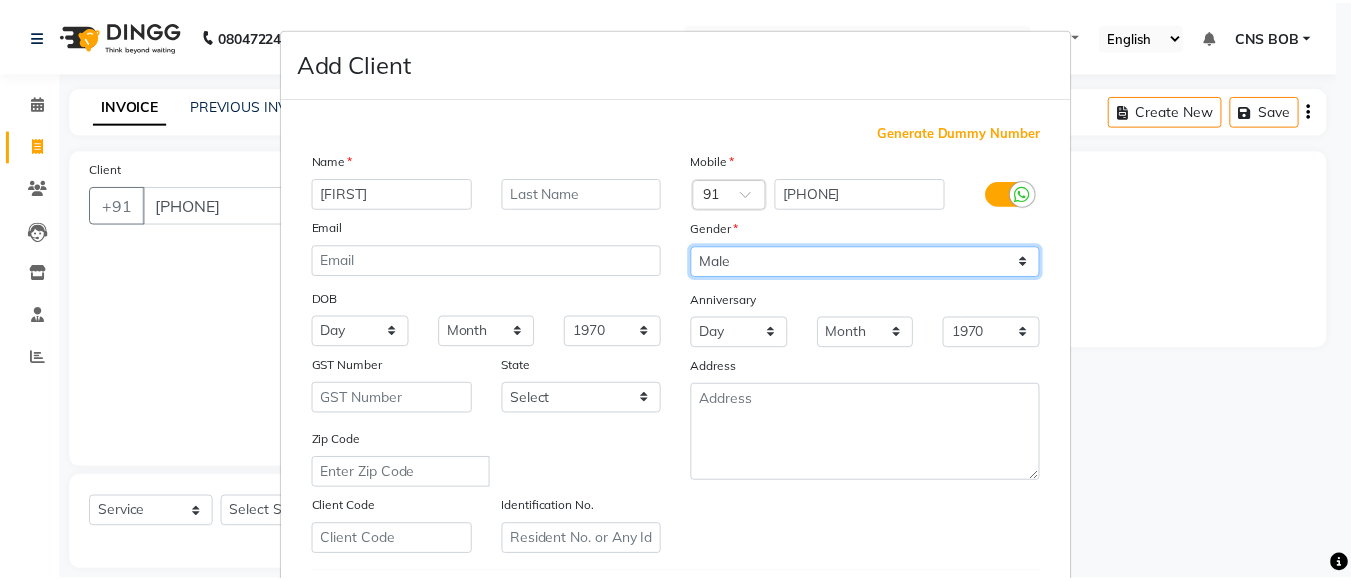 scroll, scrollTop: 342, scrollLeft: 0, axis: vertical 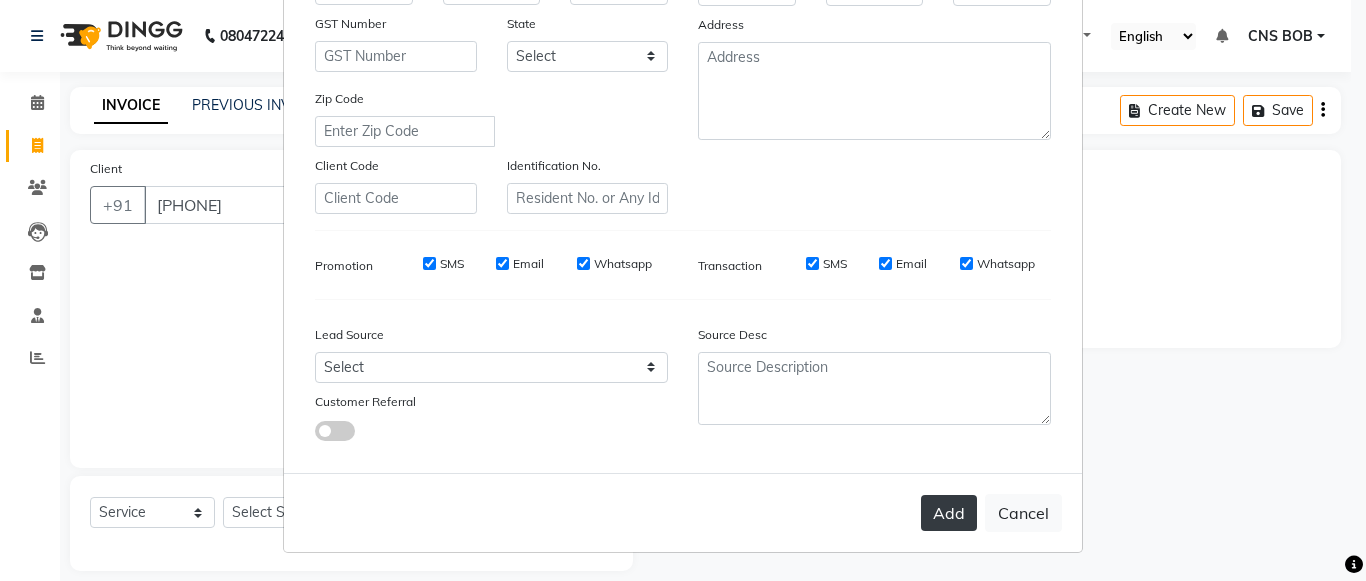 click on "Add" at bounding box center [949, 513] 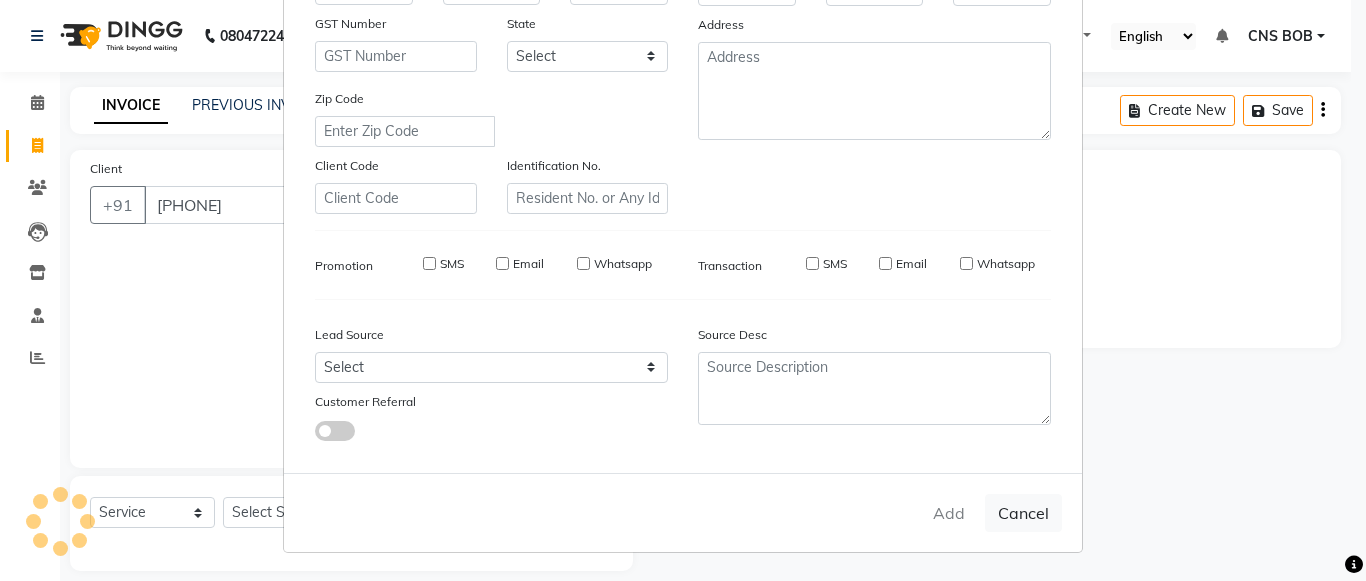 type 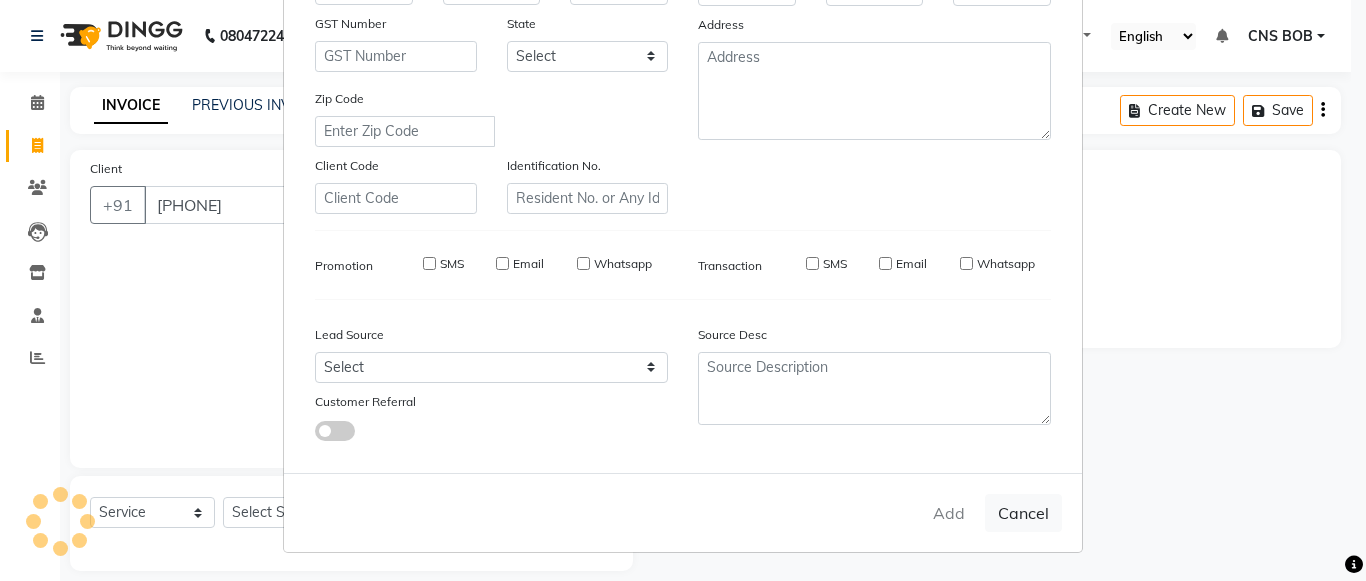 select 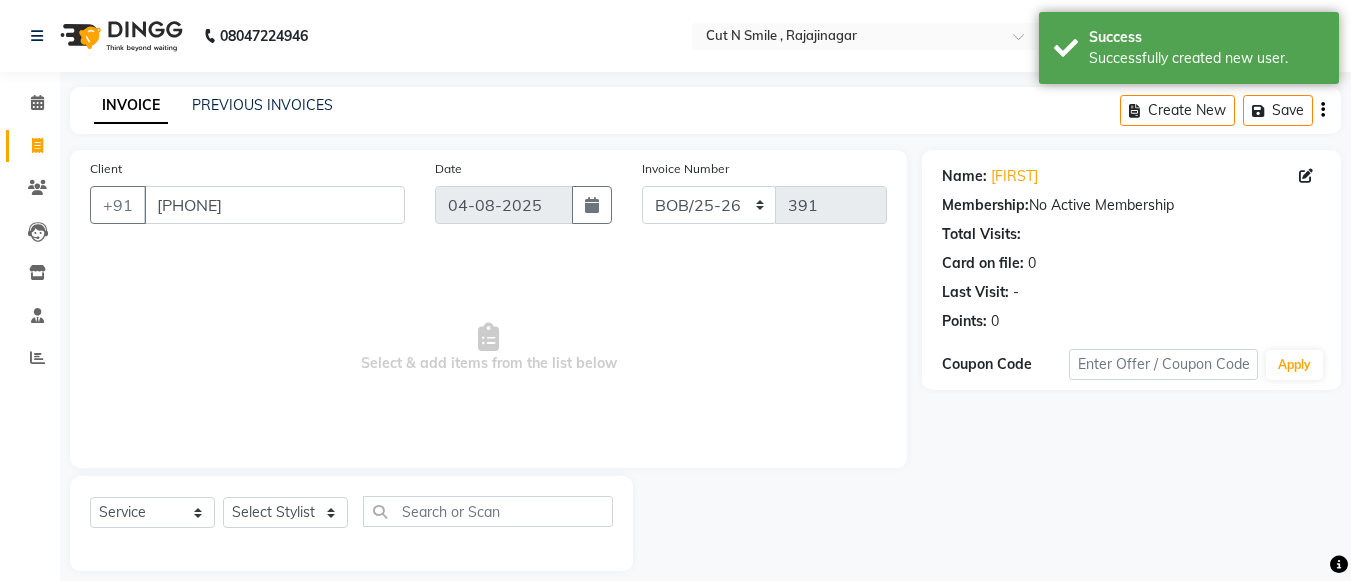scroll, scrollTop: 20, scrollLeft: 0, axis: vertical 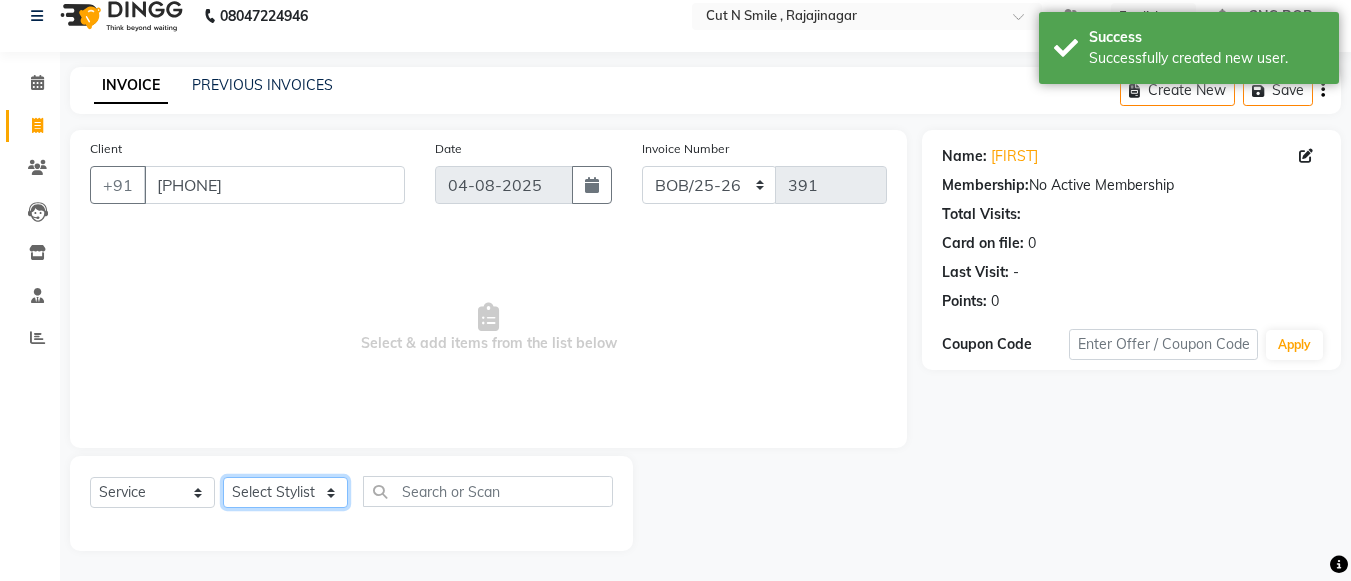 click on "Select Stylist Ali ML Ammu 3R Ankith VN Ash Mohammed 3R Atheek 3R Binitha 3R Bipana 4R CNS BOB  Cut N Smile 17M  Cut N Smile 3R Cut n Smile 4R Cut N Smile 9M Cut N Smile ML Cut N Smile V Fazil Ali 4R Govind VN Hema 4R Jayashree VN Karan VN Love 4R Mani Singh 3R Manu 4R  Muskaan VN Nadeem 4R N D M 4R NDM Alam 4R Noushad VN Pavan 4R Priya BOB Priyanka 3R Rahul 3R Ravi 3R Riya BOB Rohith 4R Roobina 3R Roopa 4R Rubina BOB Sahil Ahmed 3R Sahil Bhatti 4R Sameer 3R Sanajana BOB  Sanjana BOB Sarita VN Shaan 4R Shahid 4R Shakir VN Shanavaaz BOB Shiney 3R Shivu Raj 4R Srijana BOB Sunil Laddi 4R Sunny VN Supriya BOB Sushmitha 4R Vakeel 3R Varas 4R Varas BOB Vishwa VN" 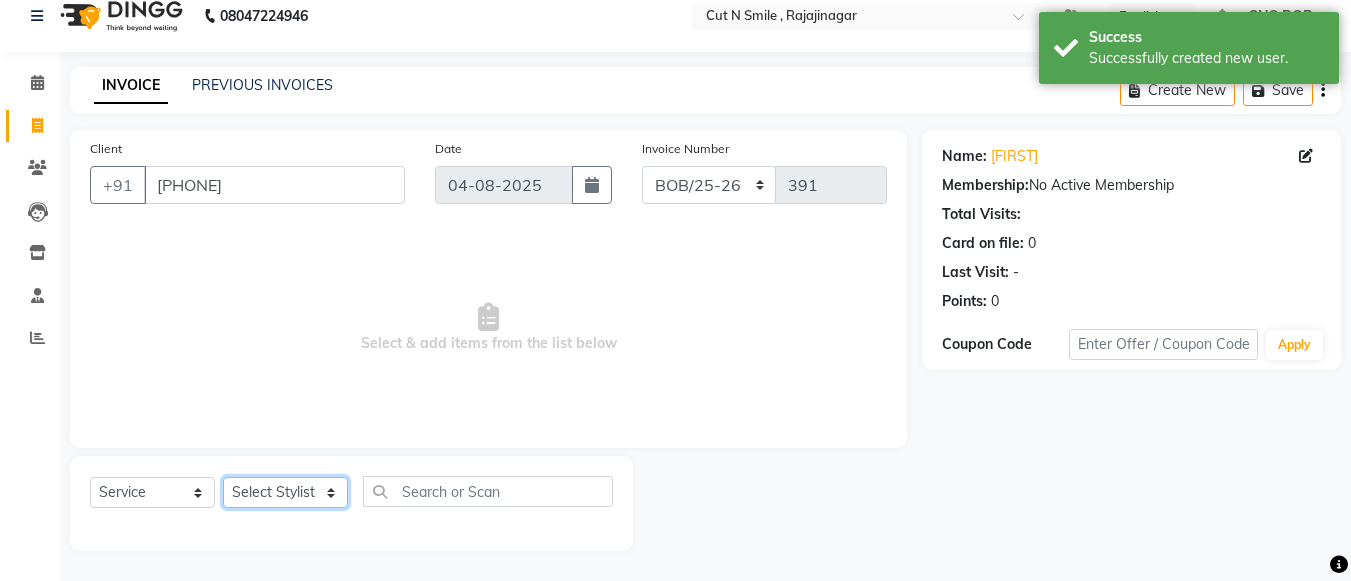 select on "76423" 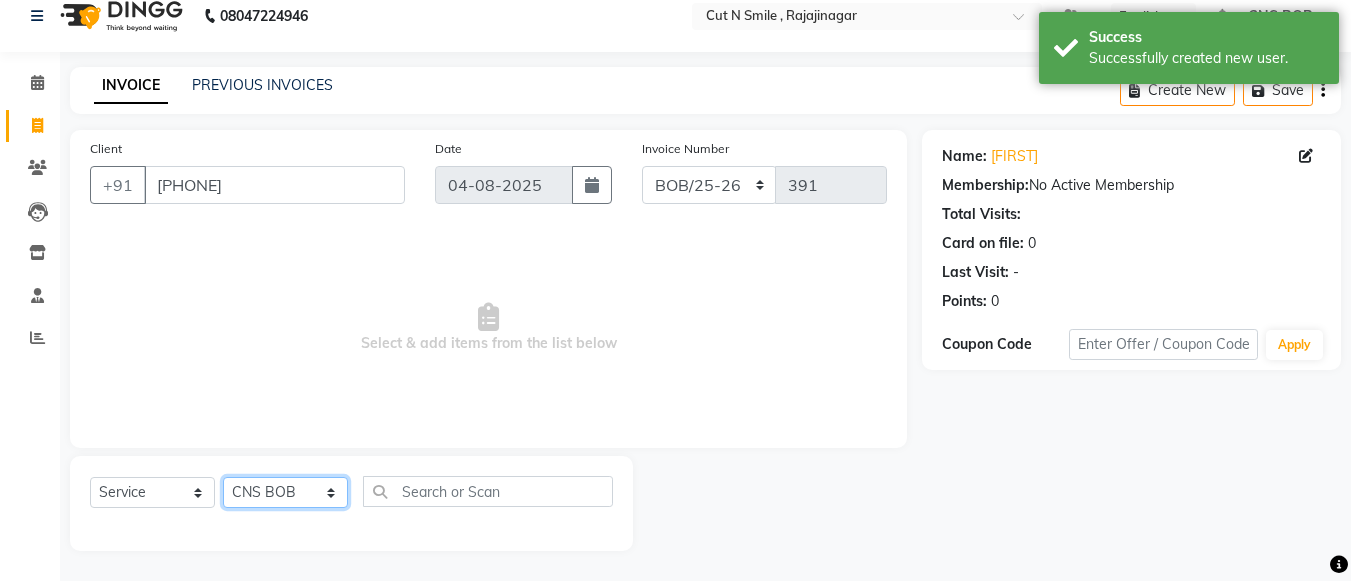 click on "Select Stylist Ali ML Ammu 3R Ankith VN Ash Mohammed 3R Atheek 3R Binitha 3R Bipana 4R CNS BOB  Cut N Smile 17M  Cut N Smile 3R Cut n Smile 4R Cut N Smile 9M Cut N Smile ML Cut N Smile V Fazil Ali 4R Govind VN Hema 4R Jayashree VN Karan VN Love 4R Mani Singh 3R Manu 4R  Muskaan VN Nadeem 4R N D M 4R NDM Alam 4R Noushad VN Pavan 4R Priya BOB Priyanka 3R Rahul 3R Ravi 3R Riya BOB Rohith 4R Roobina 3R Roopa 4R Rubina BOB Sahil Ahmed 3R Sahil Bhatti 4R Sameer 3R Sanajana BOB  Sanjana BOB Sarita VN Shaan 4R Shahid 4R Shakir VN Shanavaaz BOB Shiney 3R Shivu Raj 4R Srijana BOB Sunil Laddi 4R Sunny VN Supriya BOB Sushmitha 4R Vakeel 3R Varas 4R Varas BOB Vishwa VN" 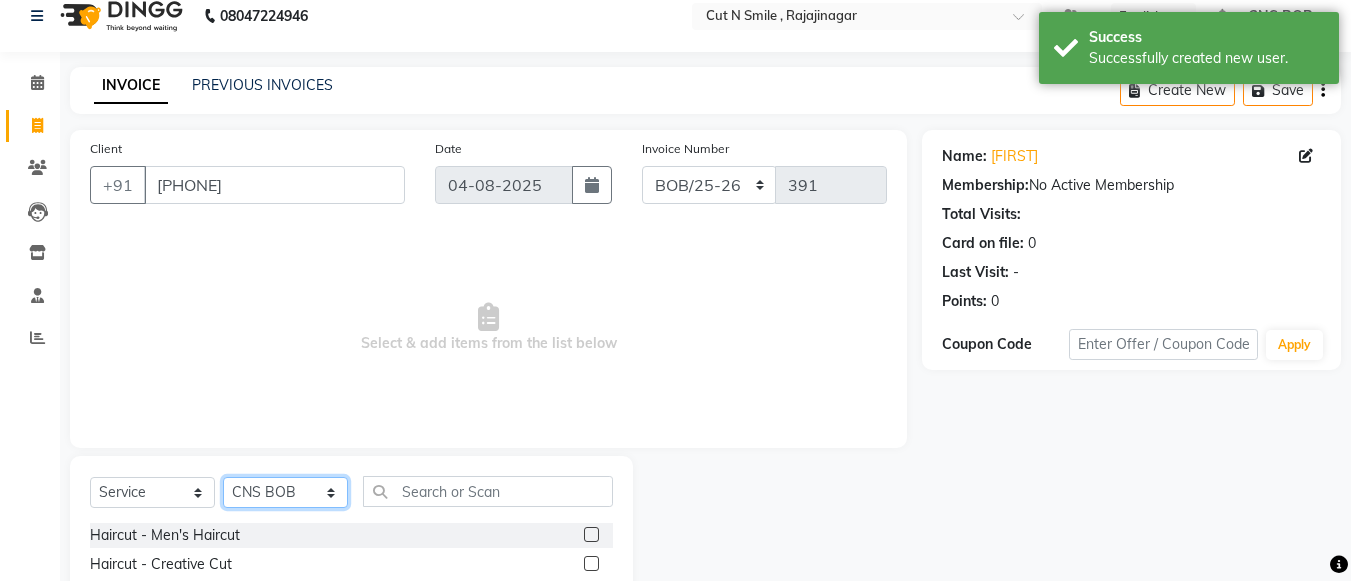 scroll, scrollTop: 220, scrollLeft: 0, axis: vertical 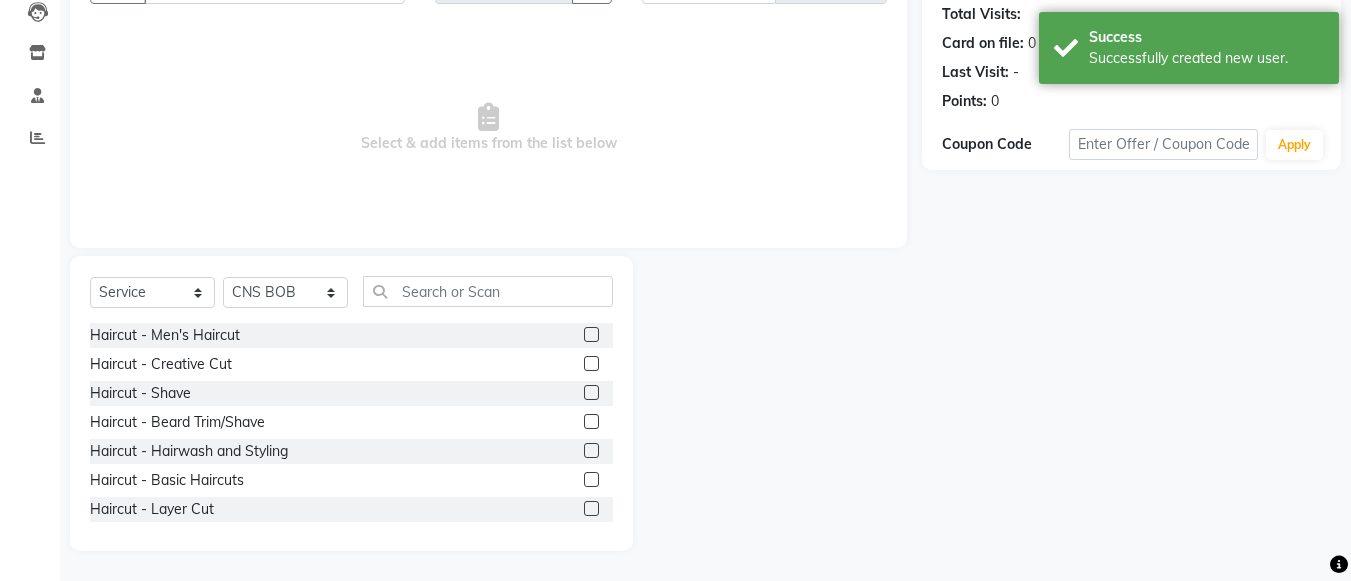 click 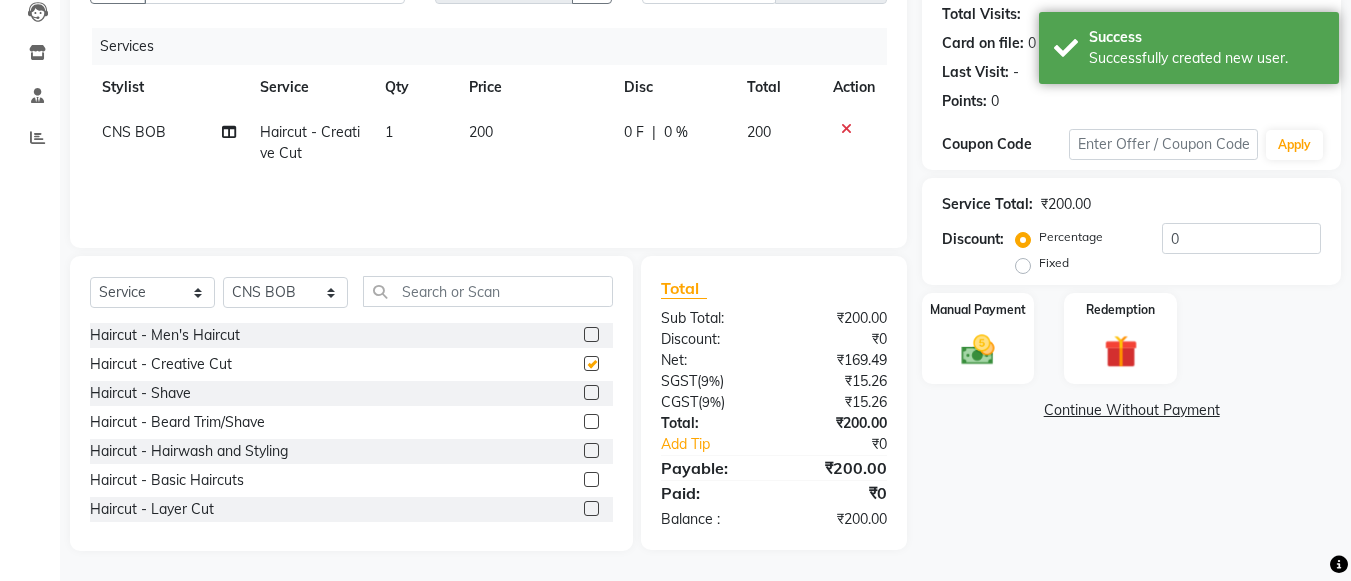 checkbox on "false" 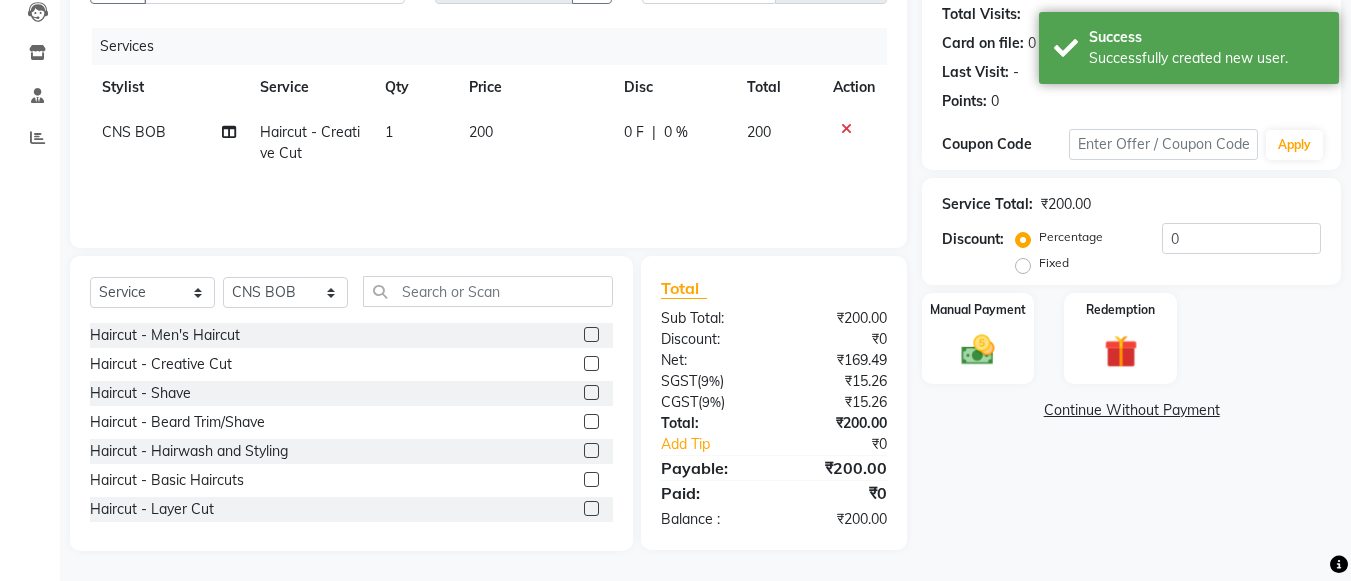 click 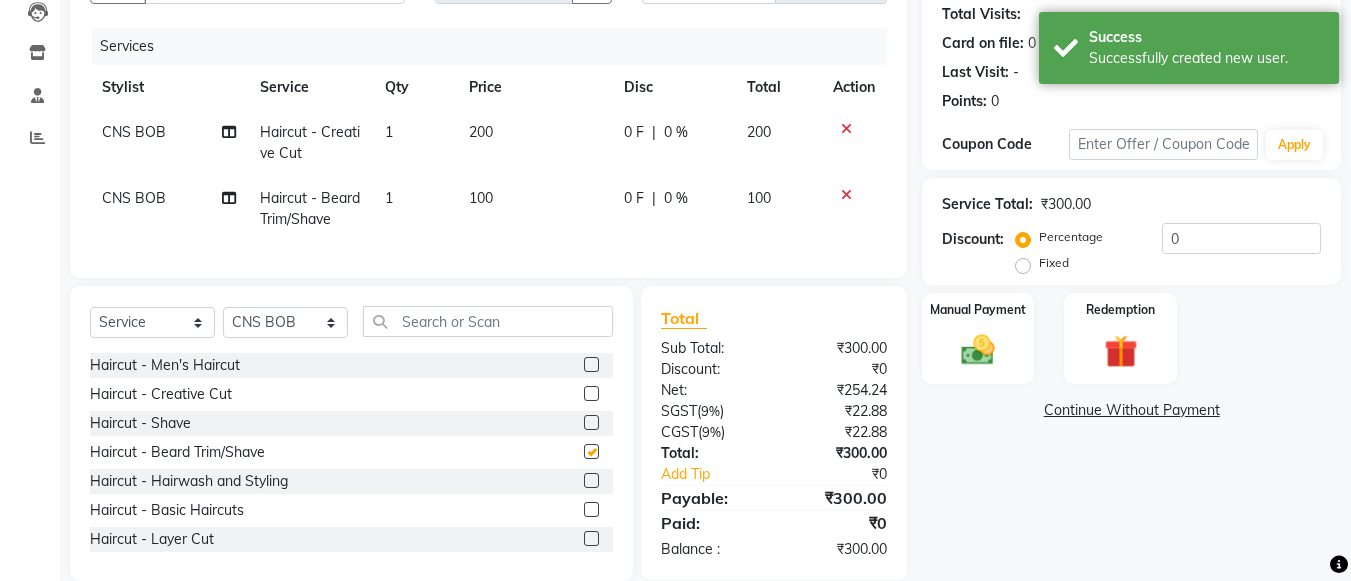 checkbox on "false" 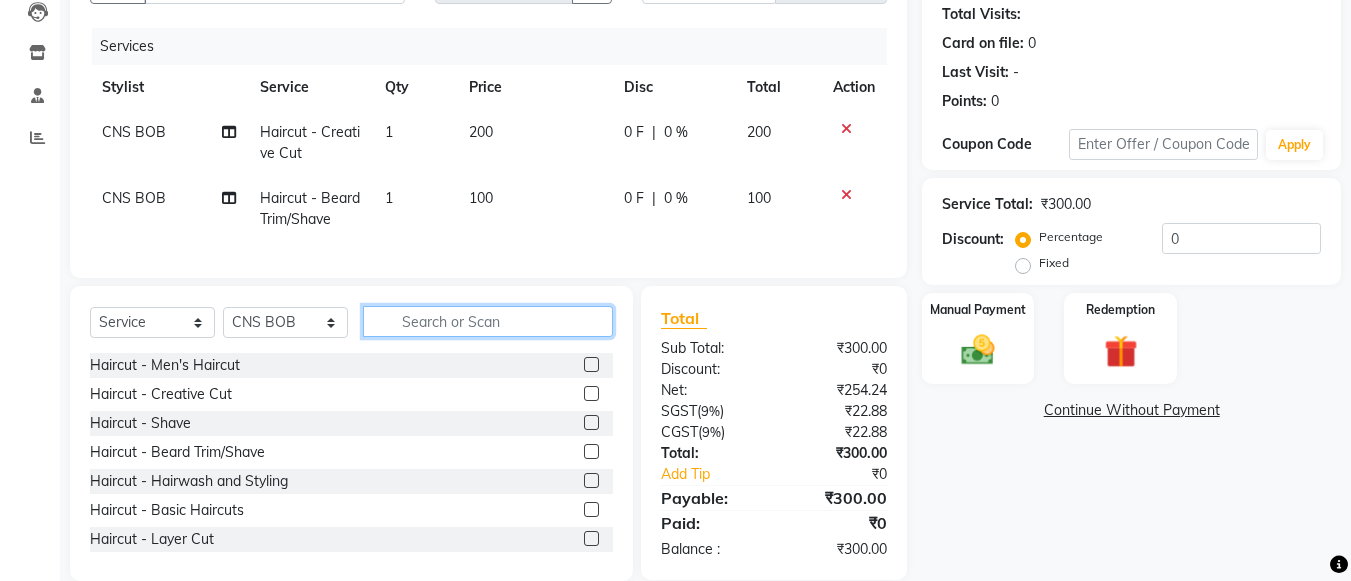 click 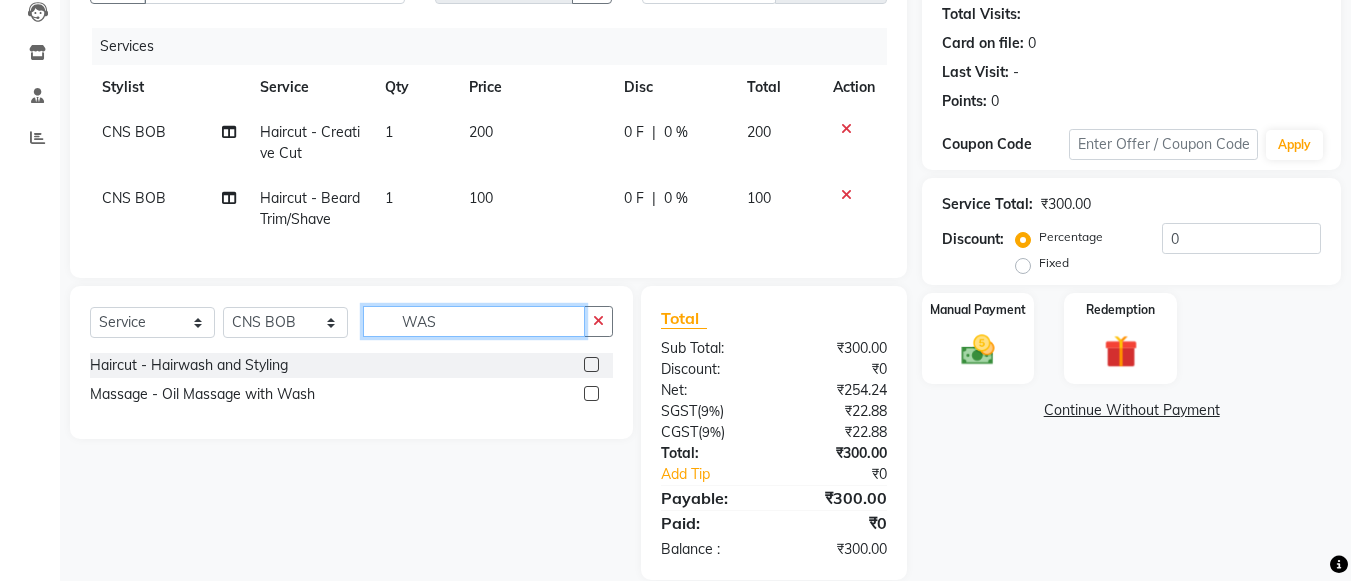 type on "WAS" 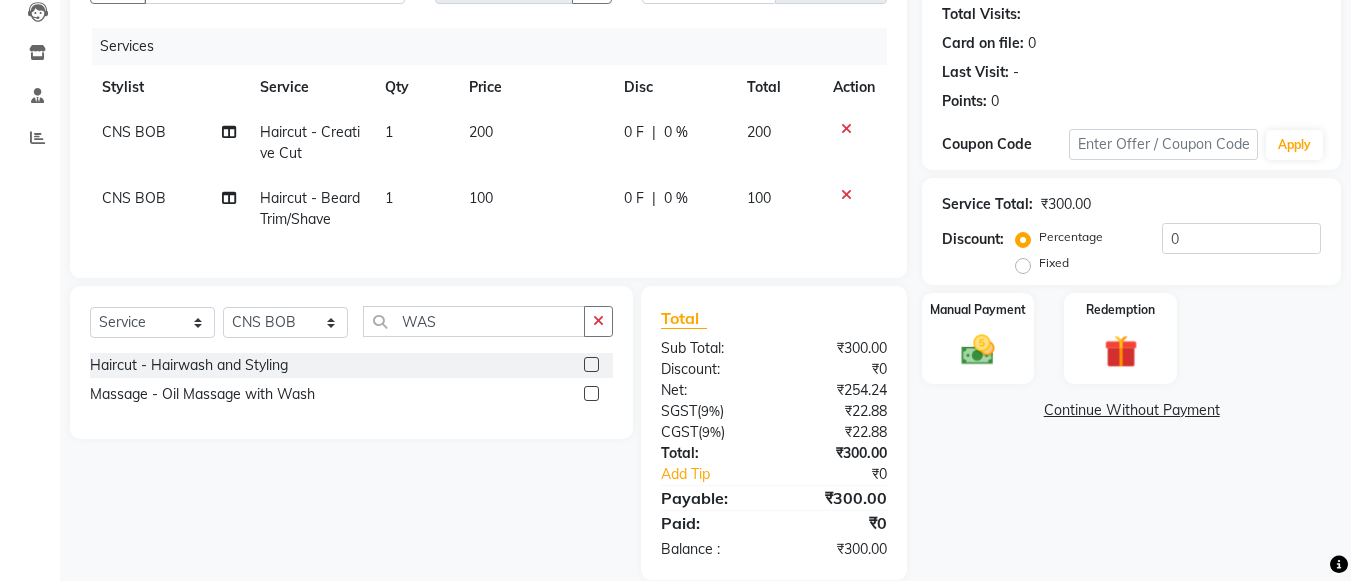 click 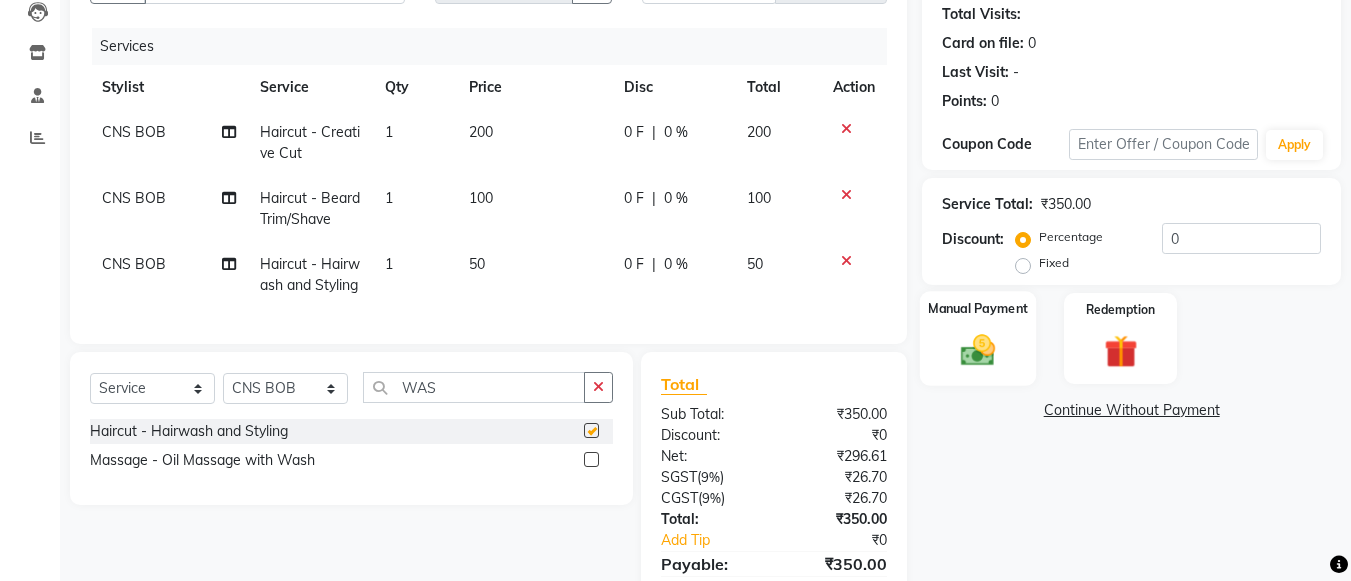 checkbox on "false" 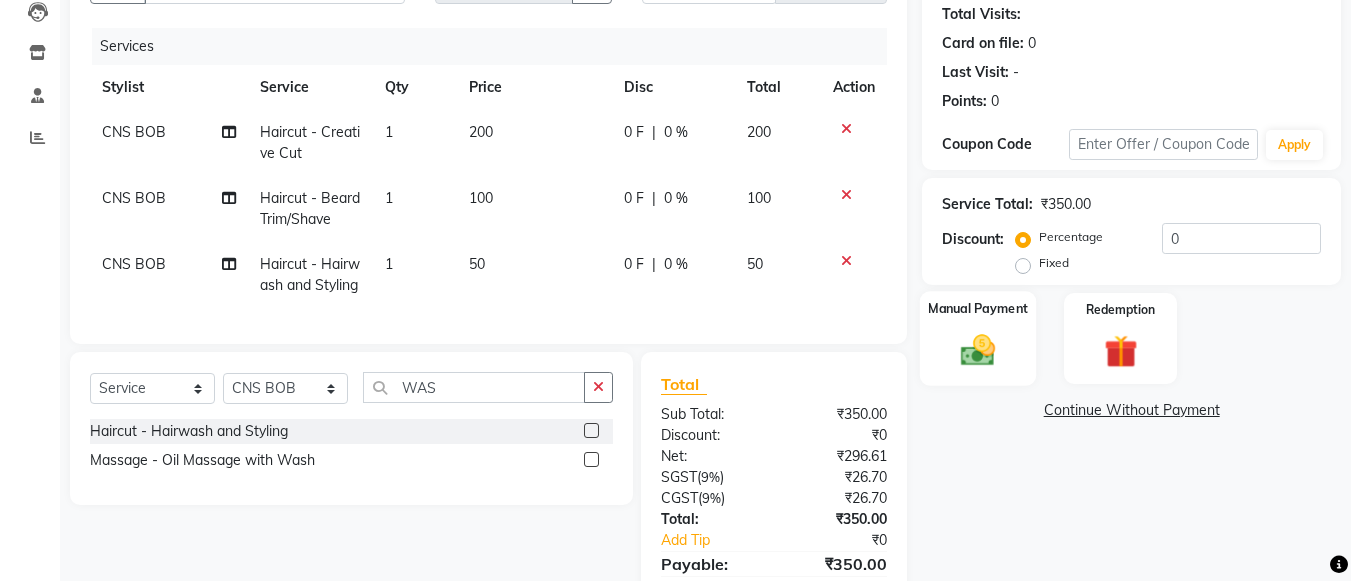 click on "Manual Payment" 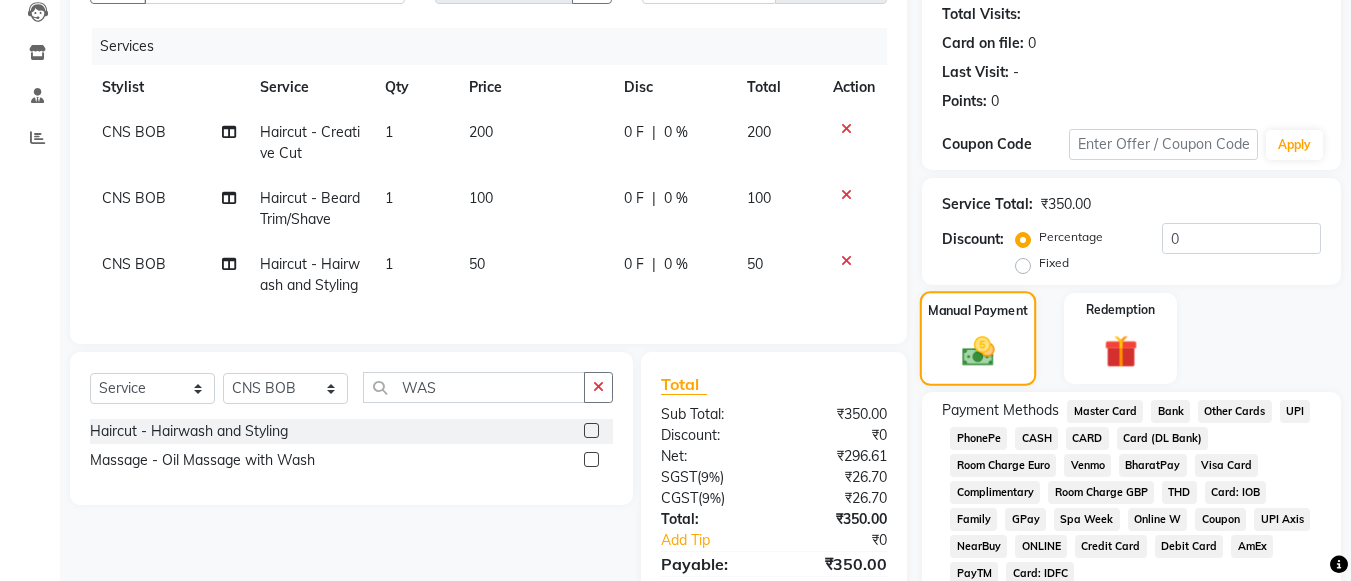 scroll, scrollTop: 330, scrollLeft: 0, axis: vertical 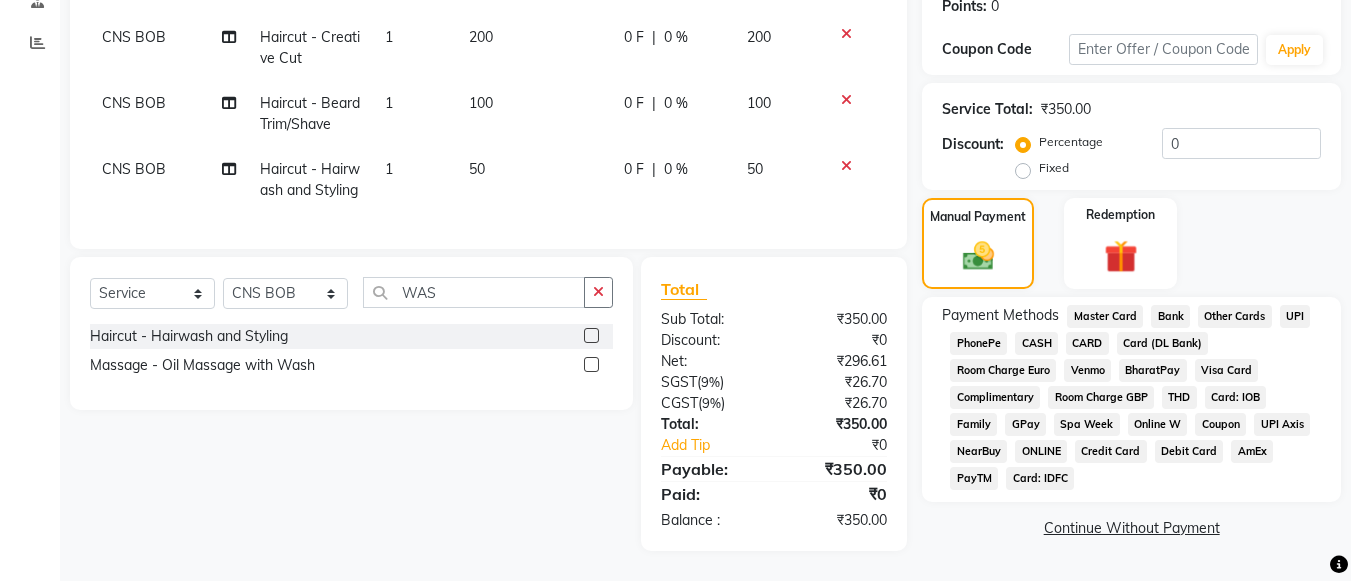 click on "UPI" 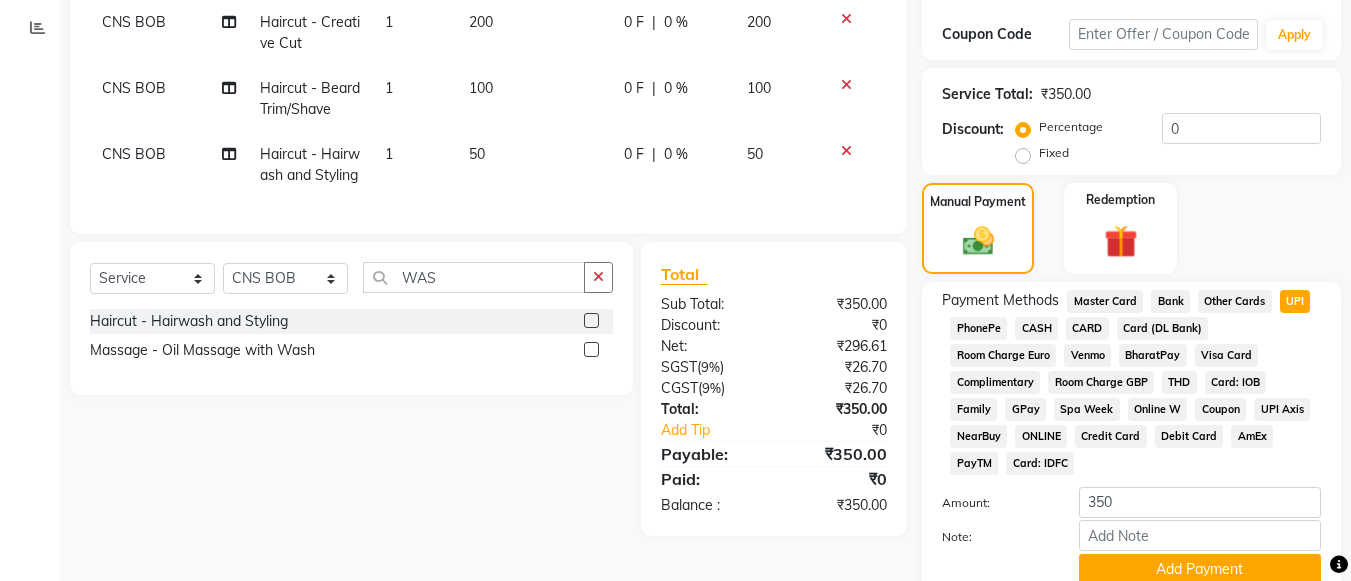 scroll, scrollTop: 413, scrollLeft: 0, axis: vertical 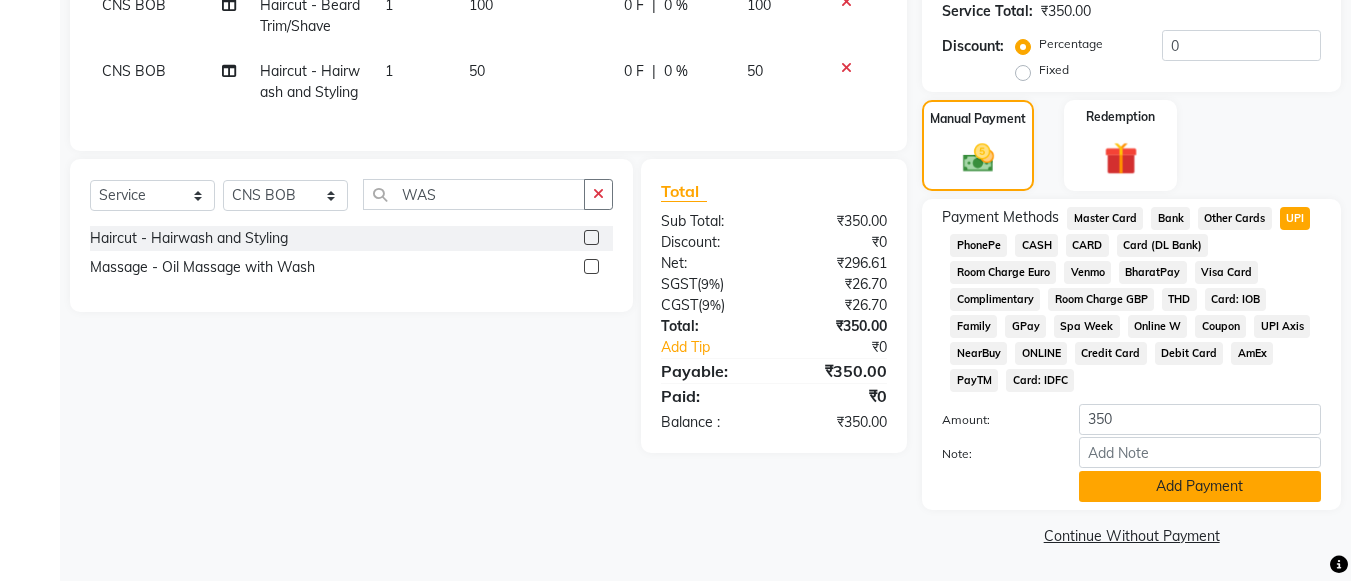 click on "Add Payment" 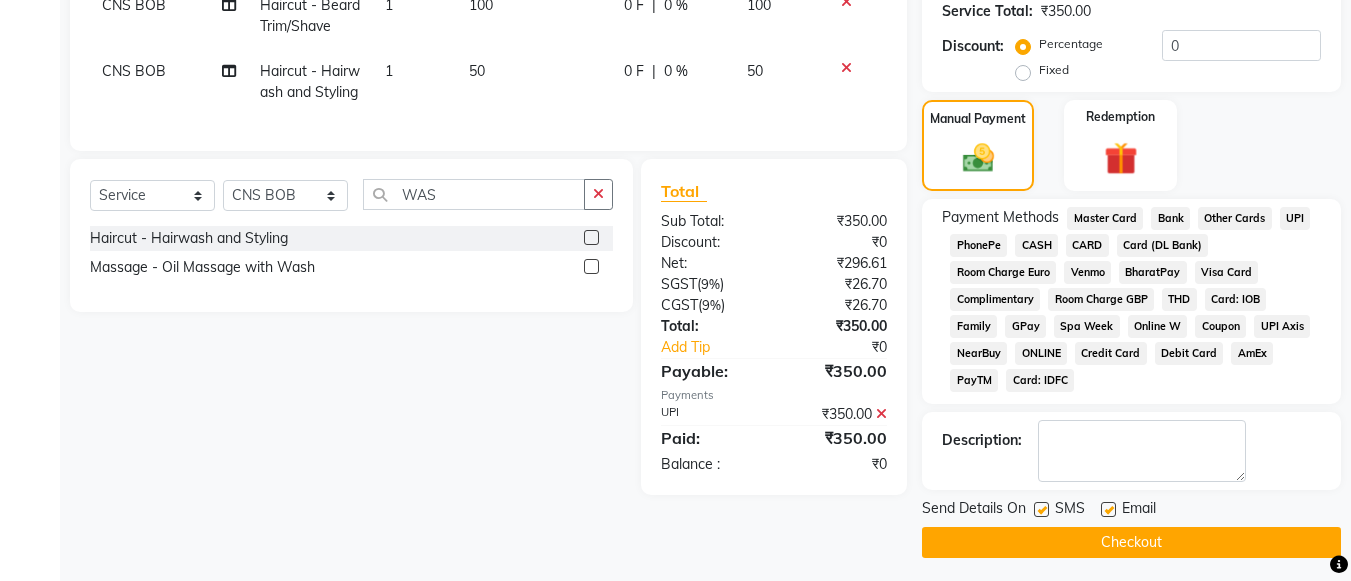 click on "Checkout" 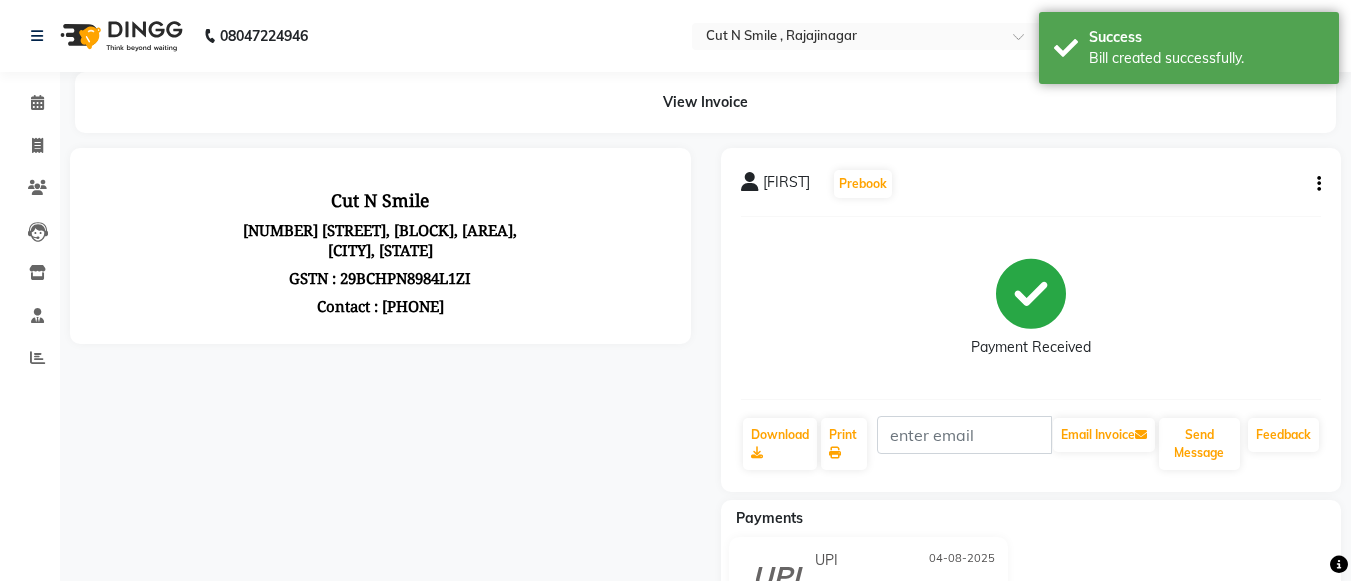 scroll, scrollTop: 0, scrollLeft: 0, axis: both 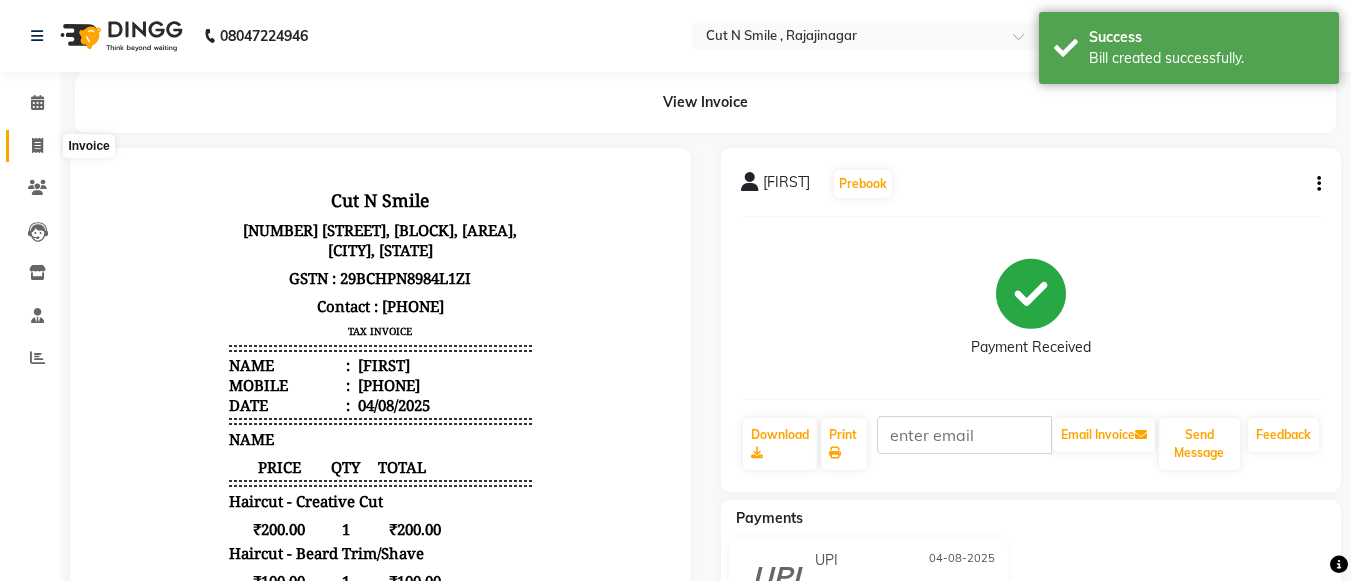 click 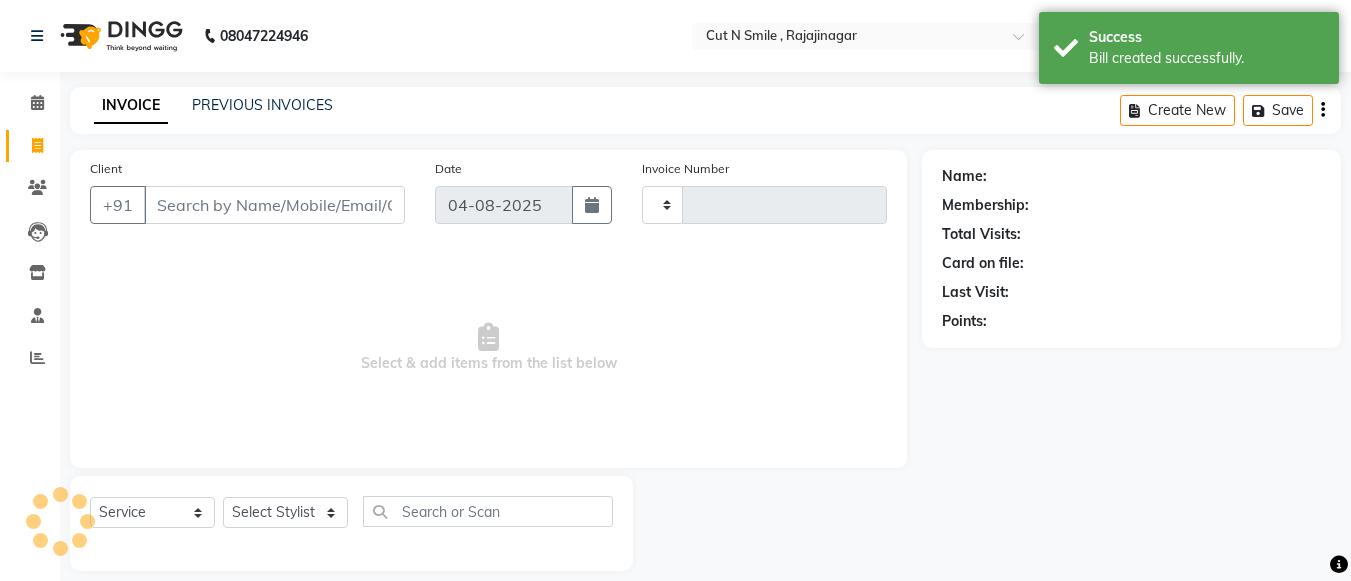 scroll, scrollTop: 20, scrollLeft: 0, axis: vertical 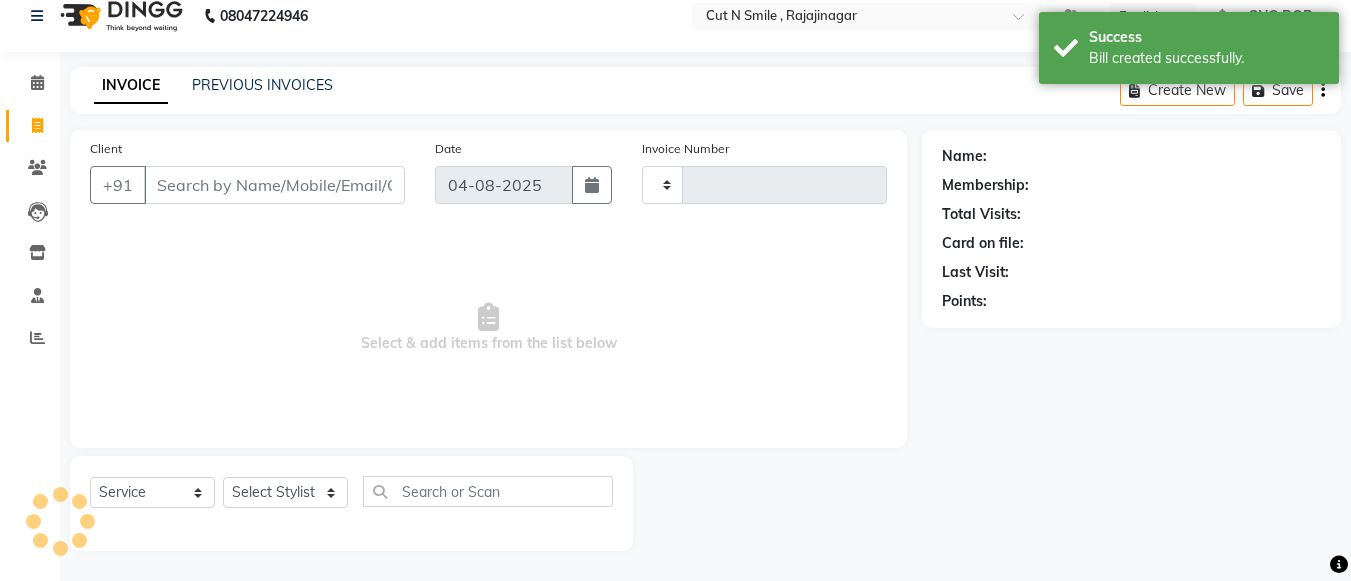 type on "116" 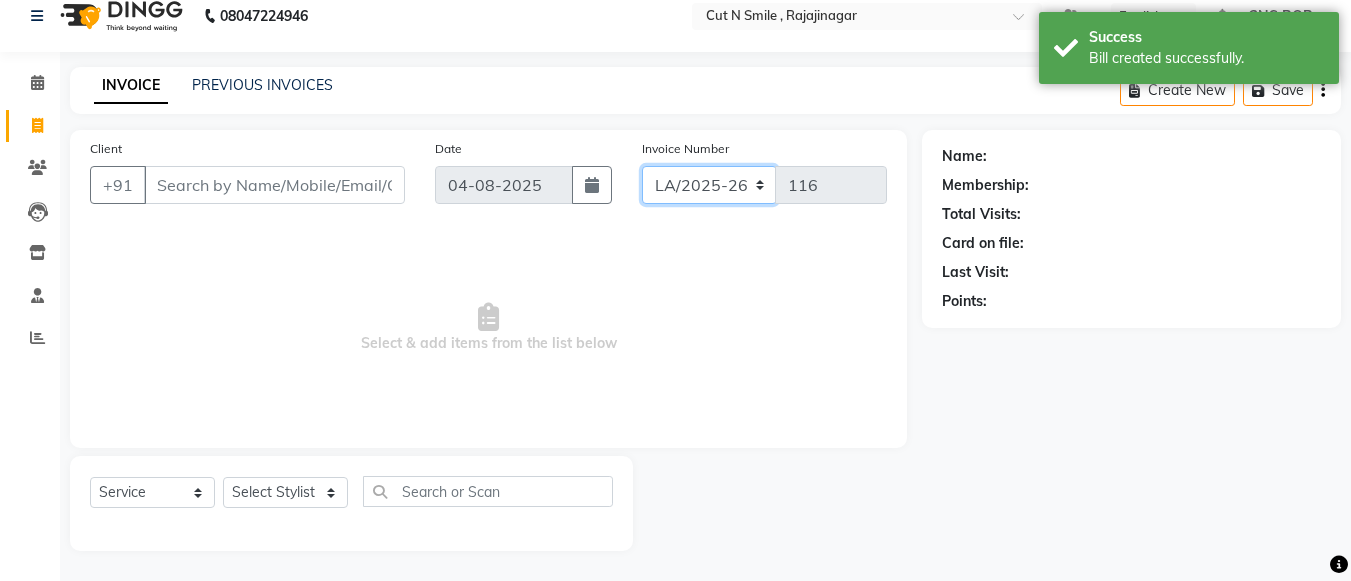 drag, startPoint x: 666, startPoint y: 180, endPoint x: 667, endPoint y: 212, distance: 32.01562 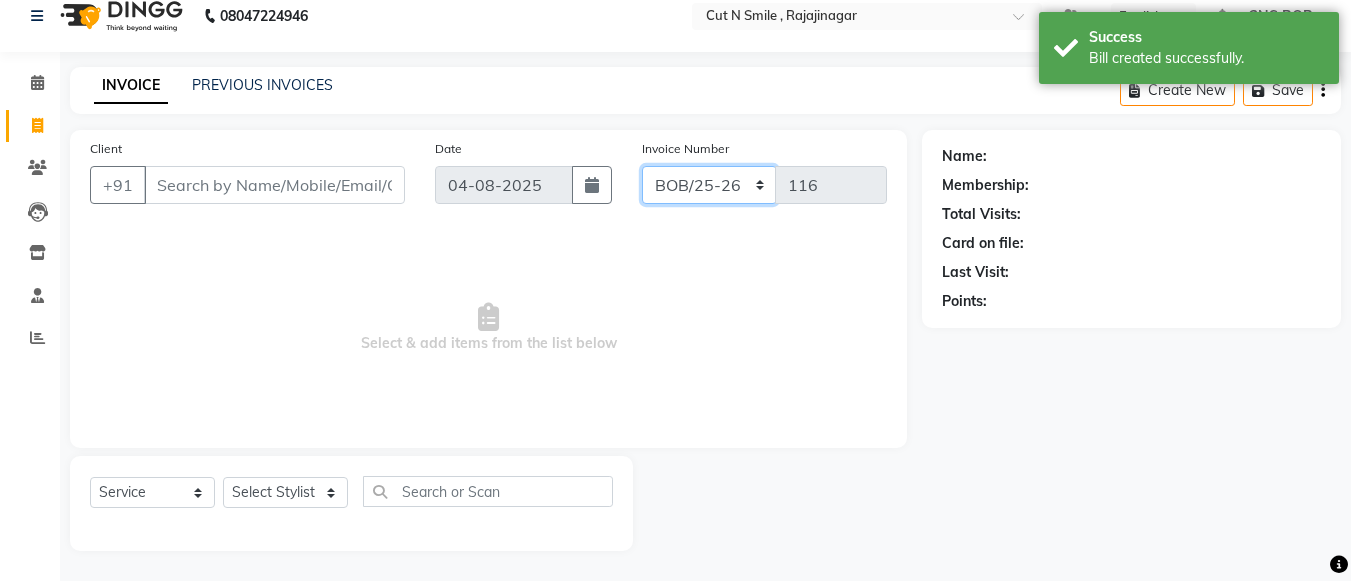 click on "BOB/25-26 LA/2025-26 SH/25 CH/25 SA/25" 